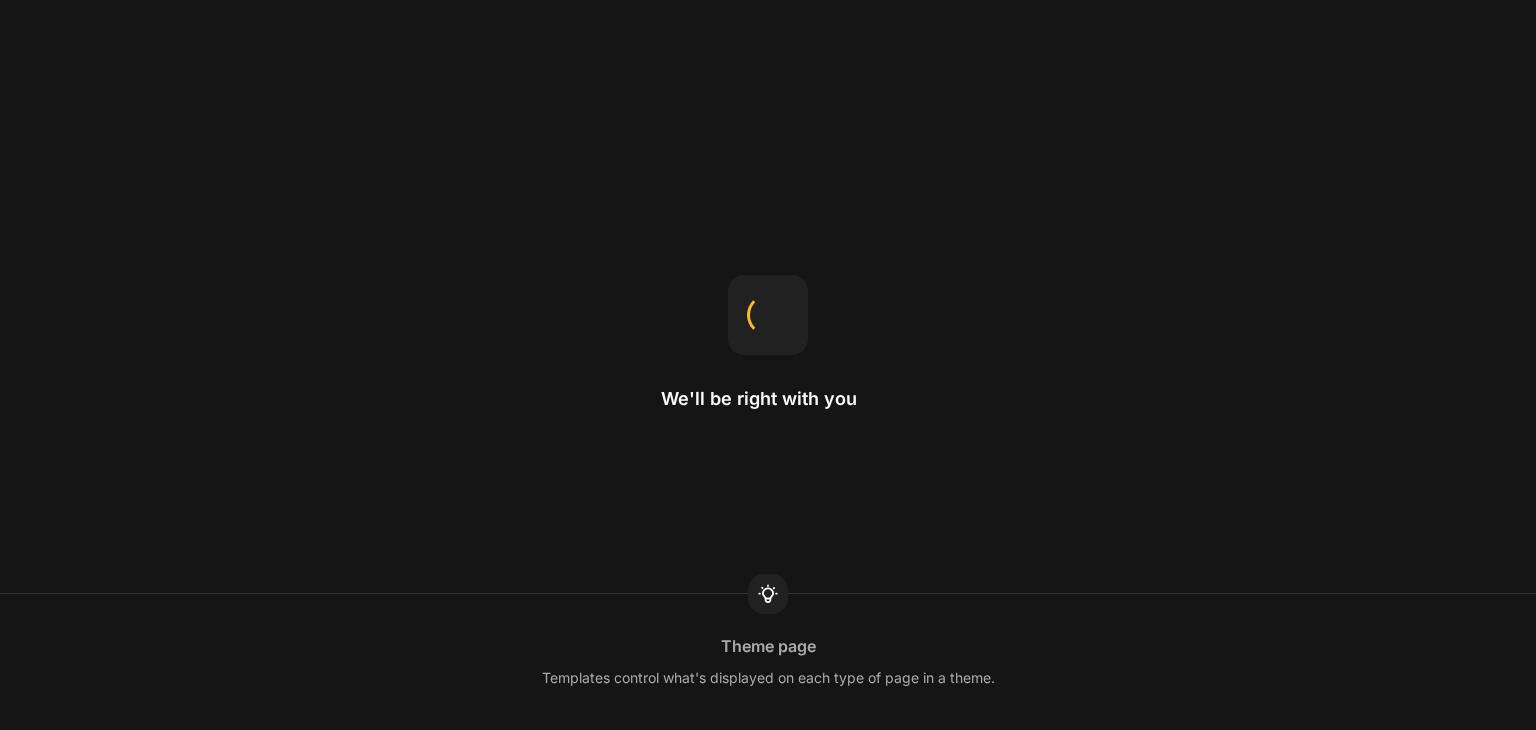 scroll, scrollTop: 0, scrollLeft: 0, axis: both 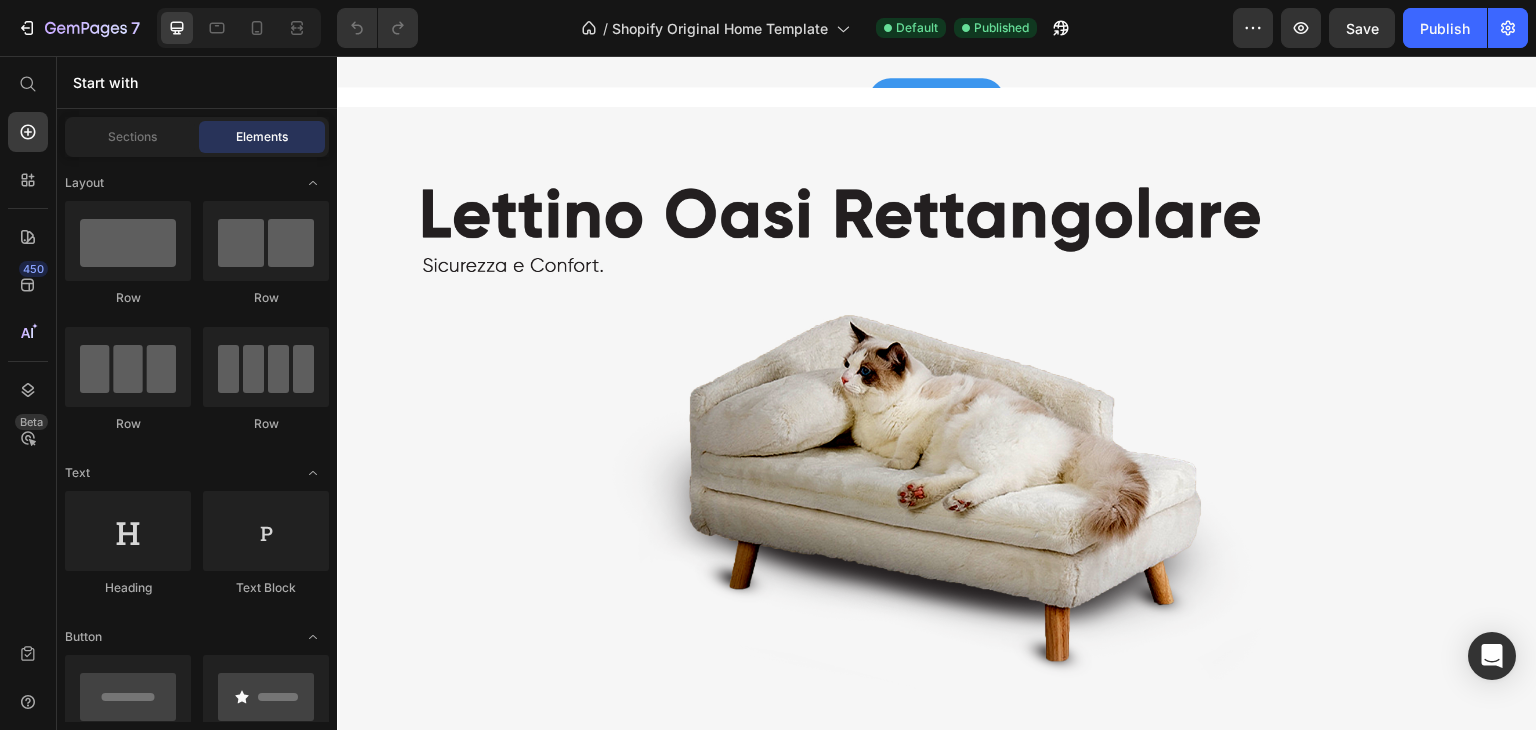 click on "Scopri di più Button" at bounding box center [937, 444] 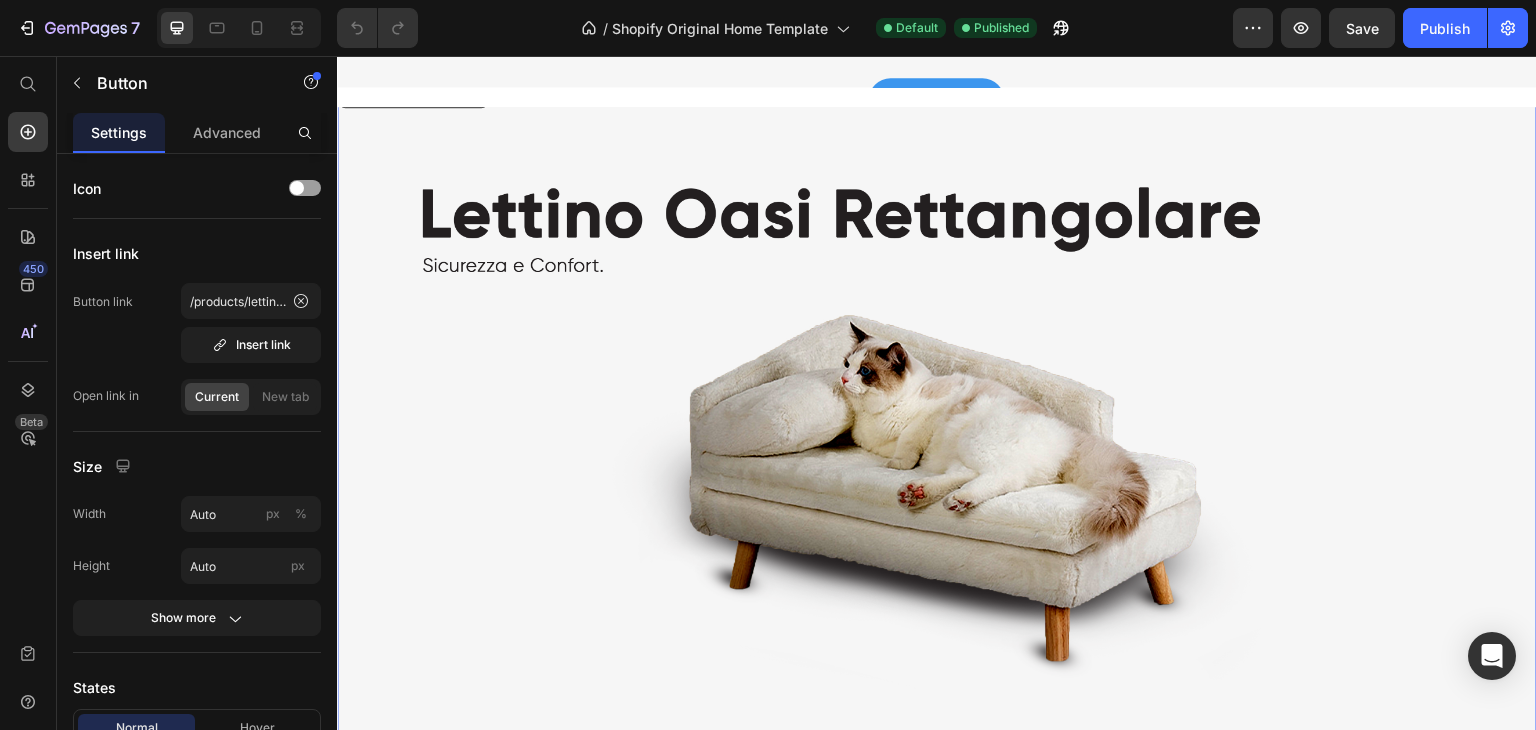 click on "Scopri di più Button   0" at bounding box center (937, 444) 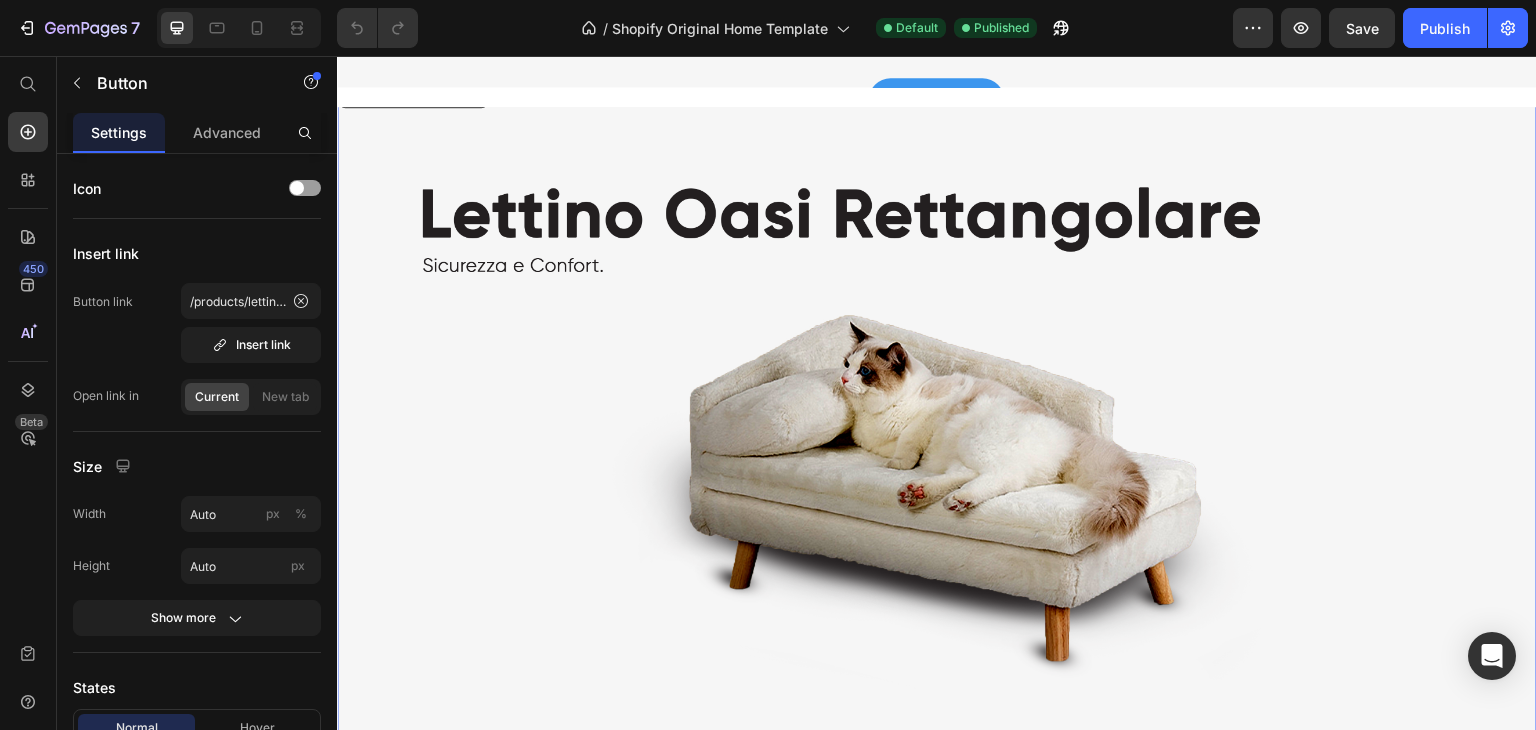 click on "Scopri di più Button   0" at bounding box center (937, 444) 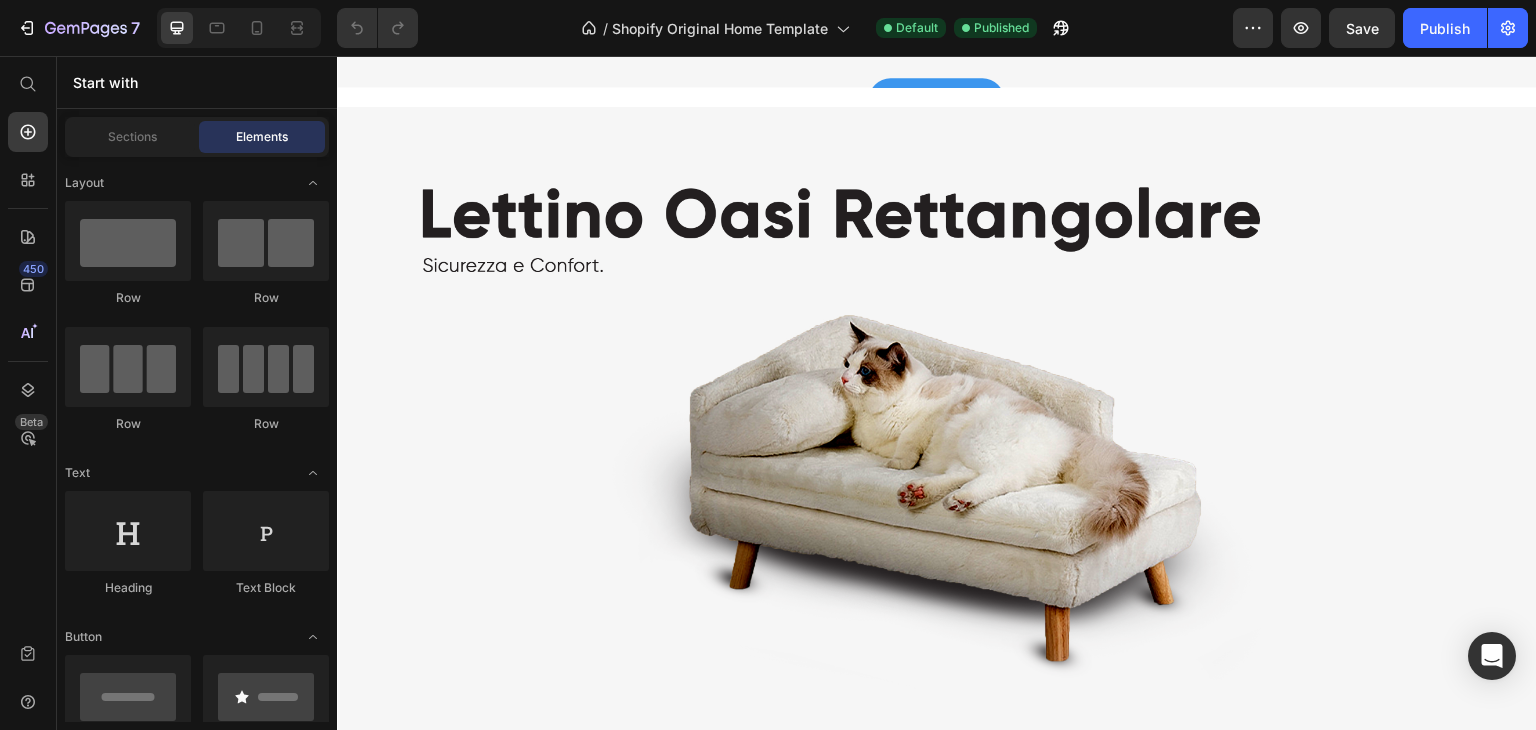 scroll, scrollTop: 2493, scrollLeft: 0, axis: vertical 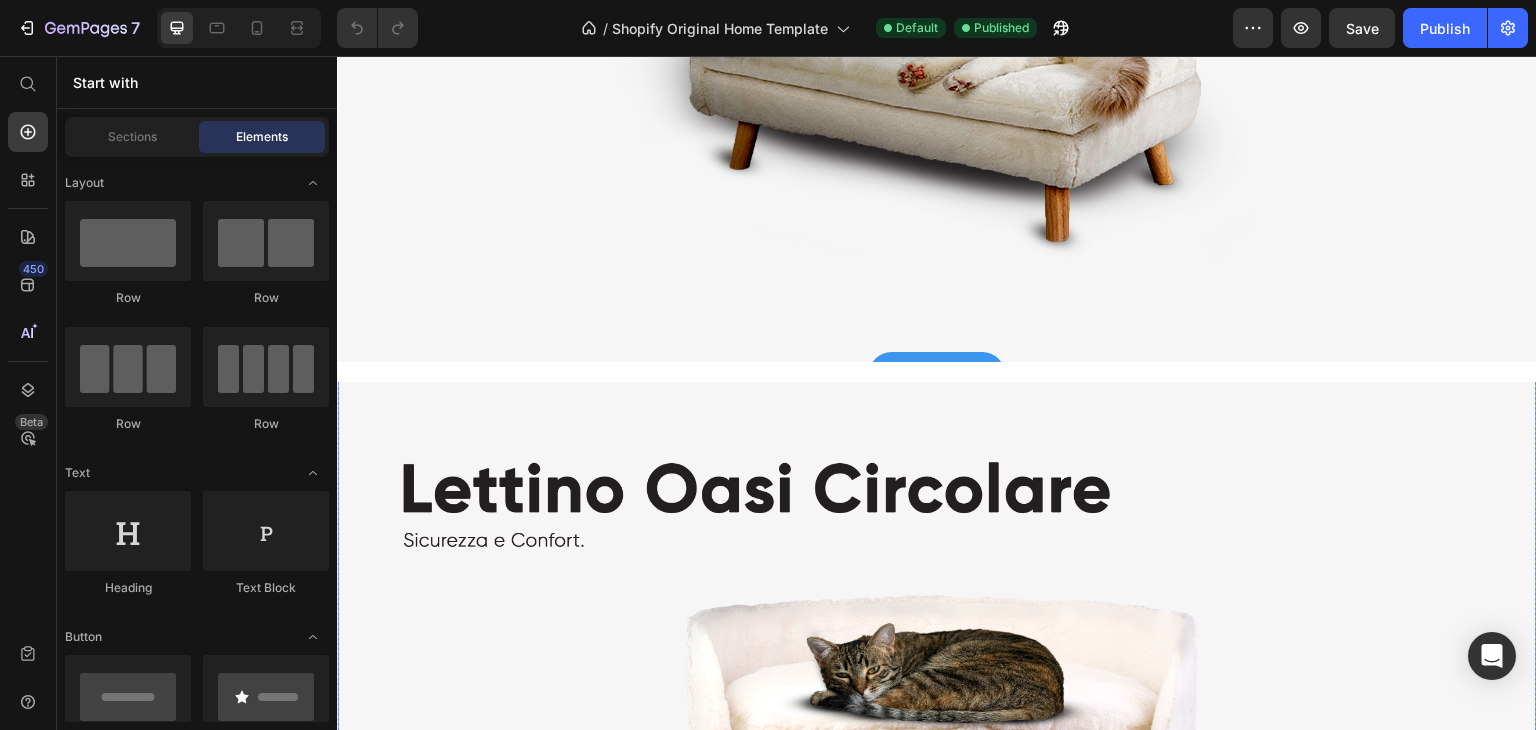 click on "Scopri di più Button" at bounding box center [937, 719] 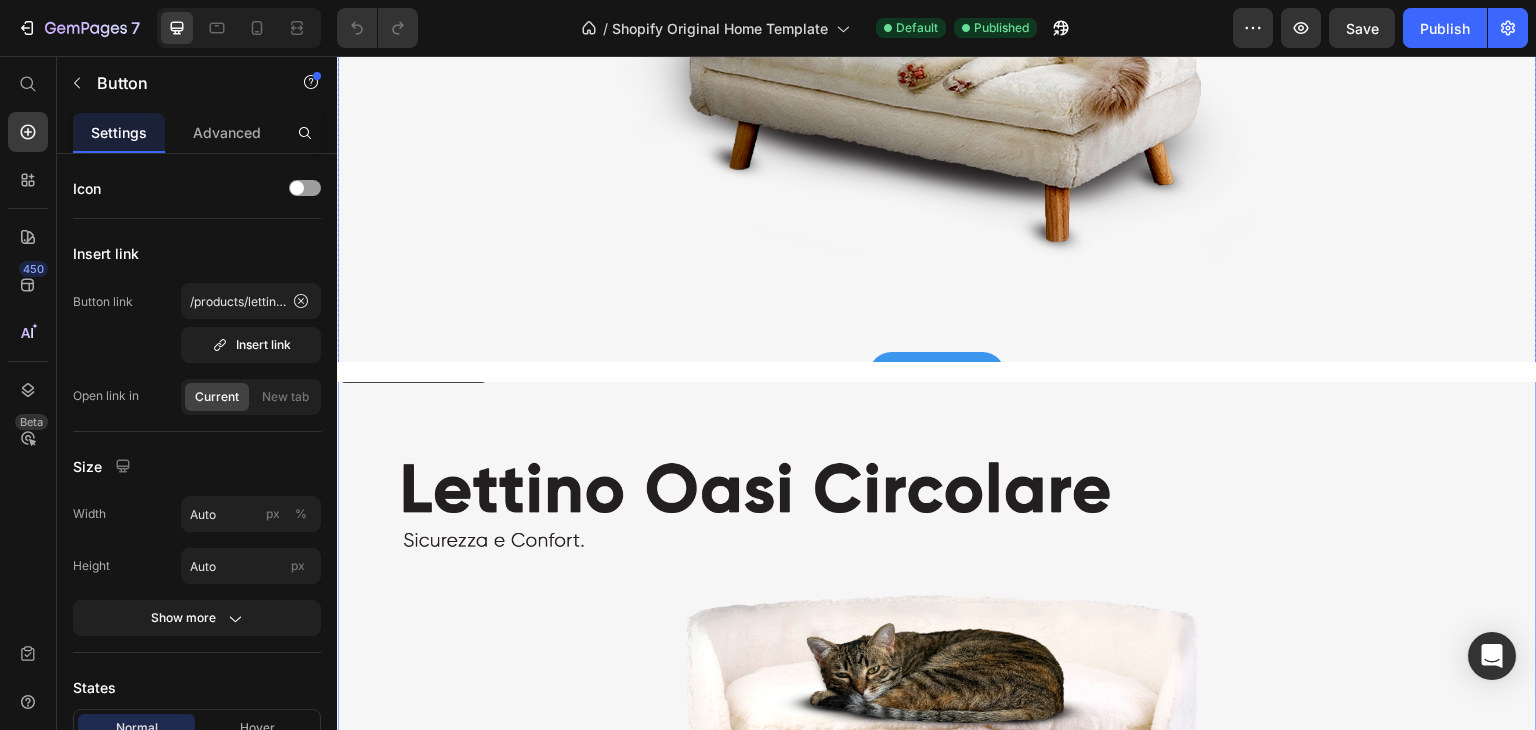 click on "Scopri di più Button" at bounding box center [937, 24] 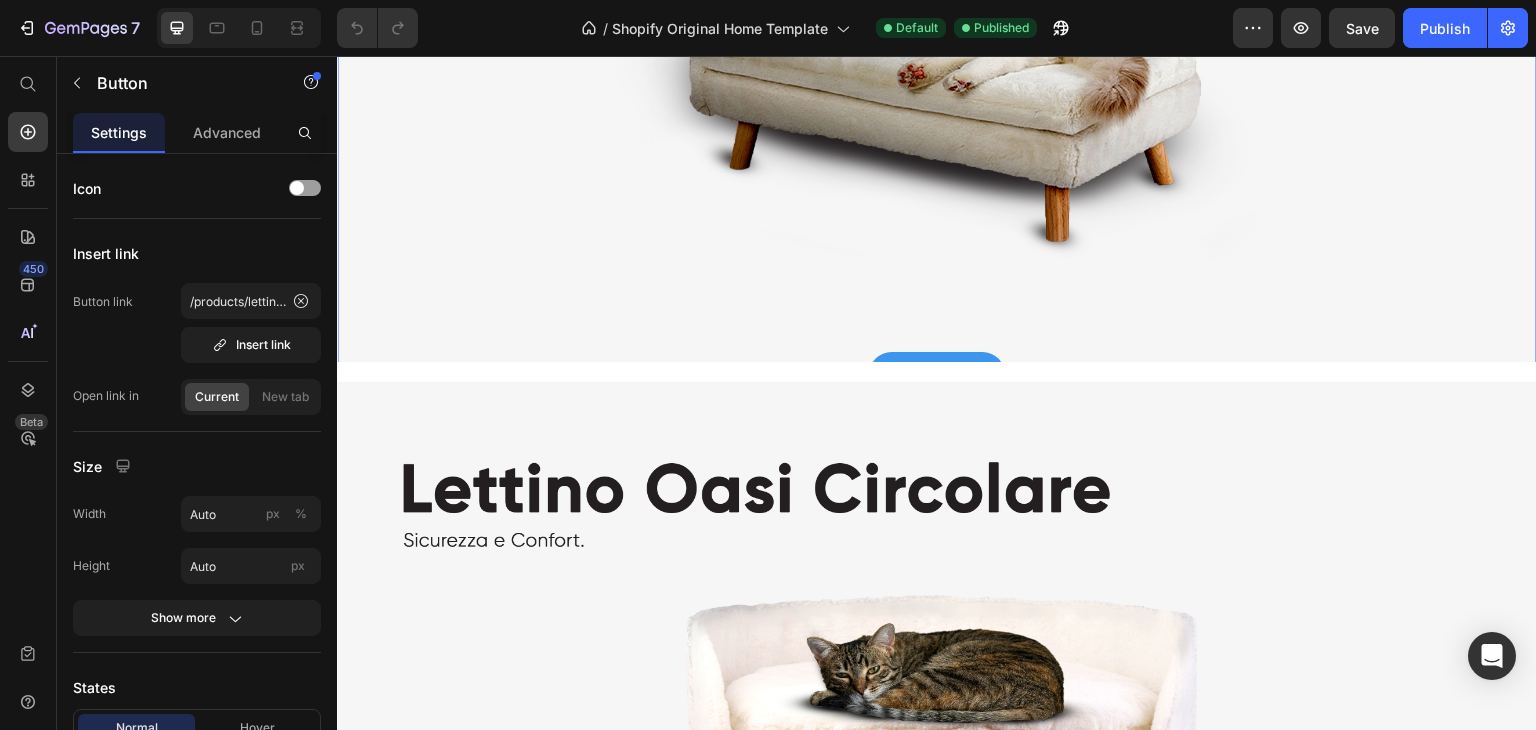 click on "Scopri di più Button   0" at bounding box center [937, 24] 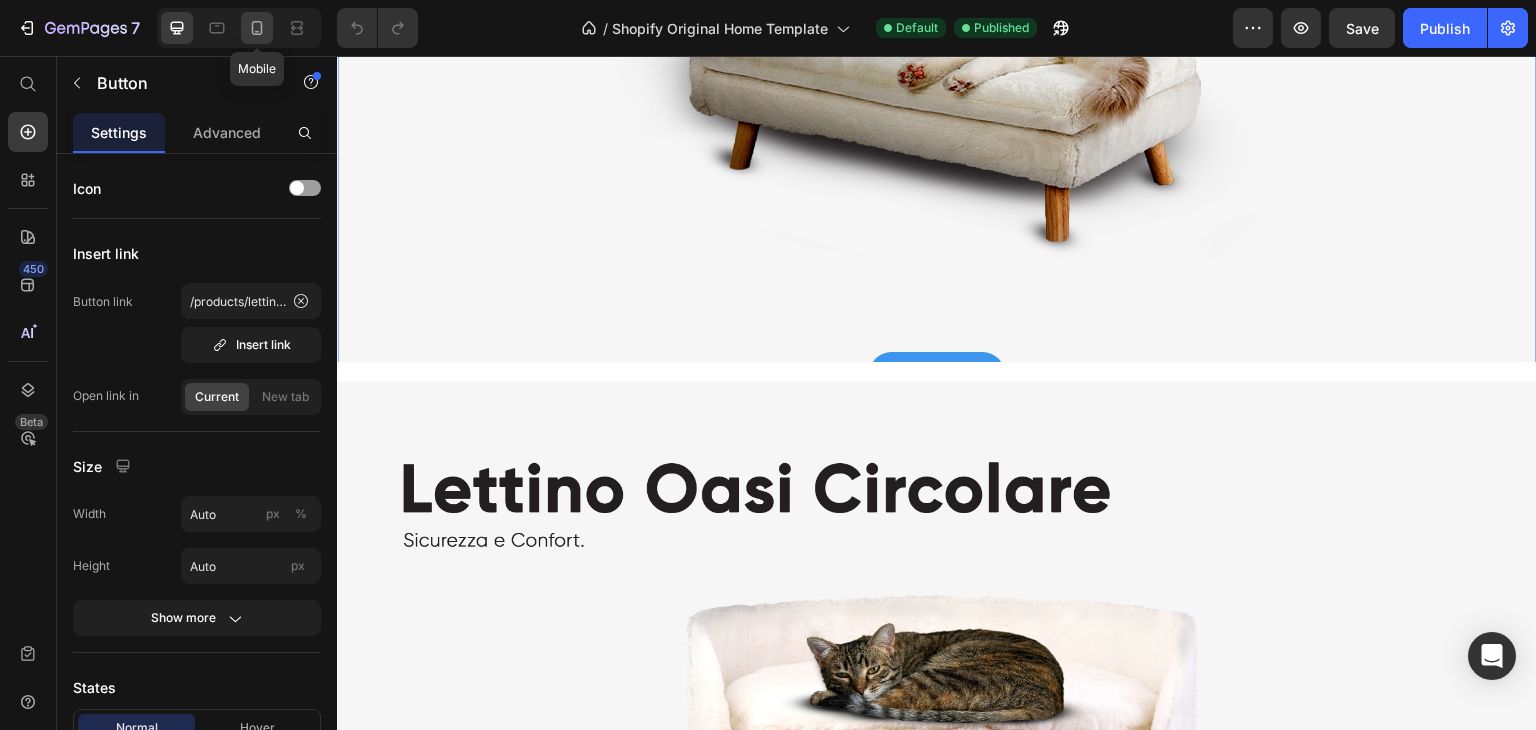 click 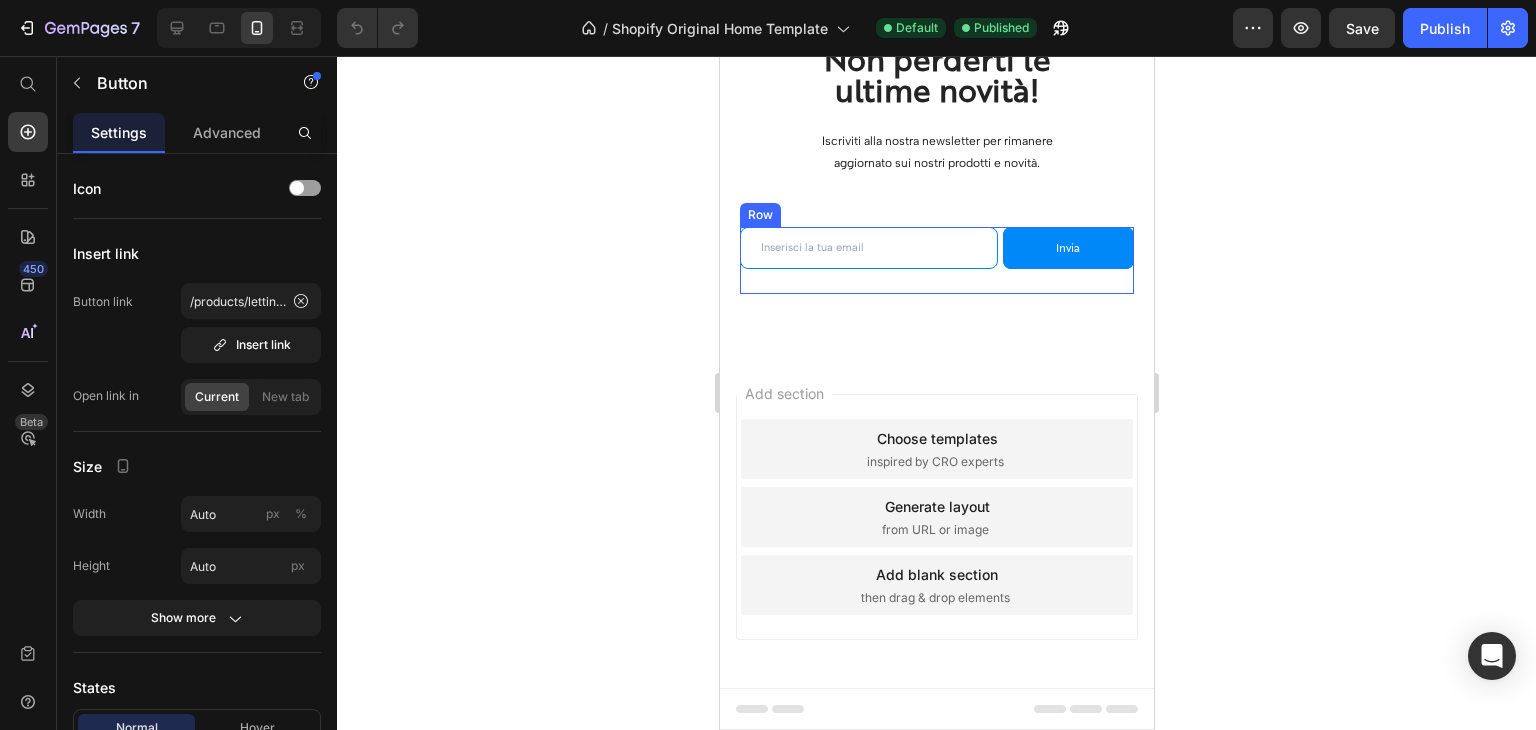 scroll, scrollTop: 1815, scrollLeft: 0, axis: vertical 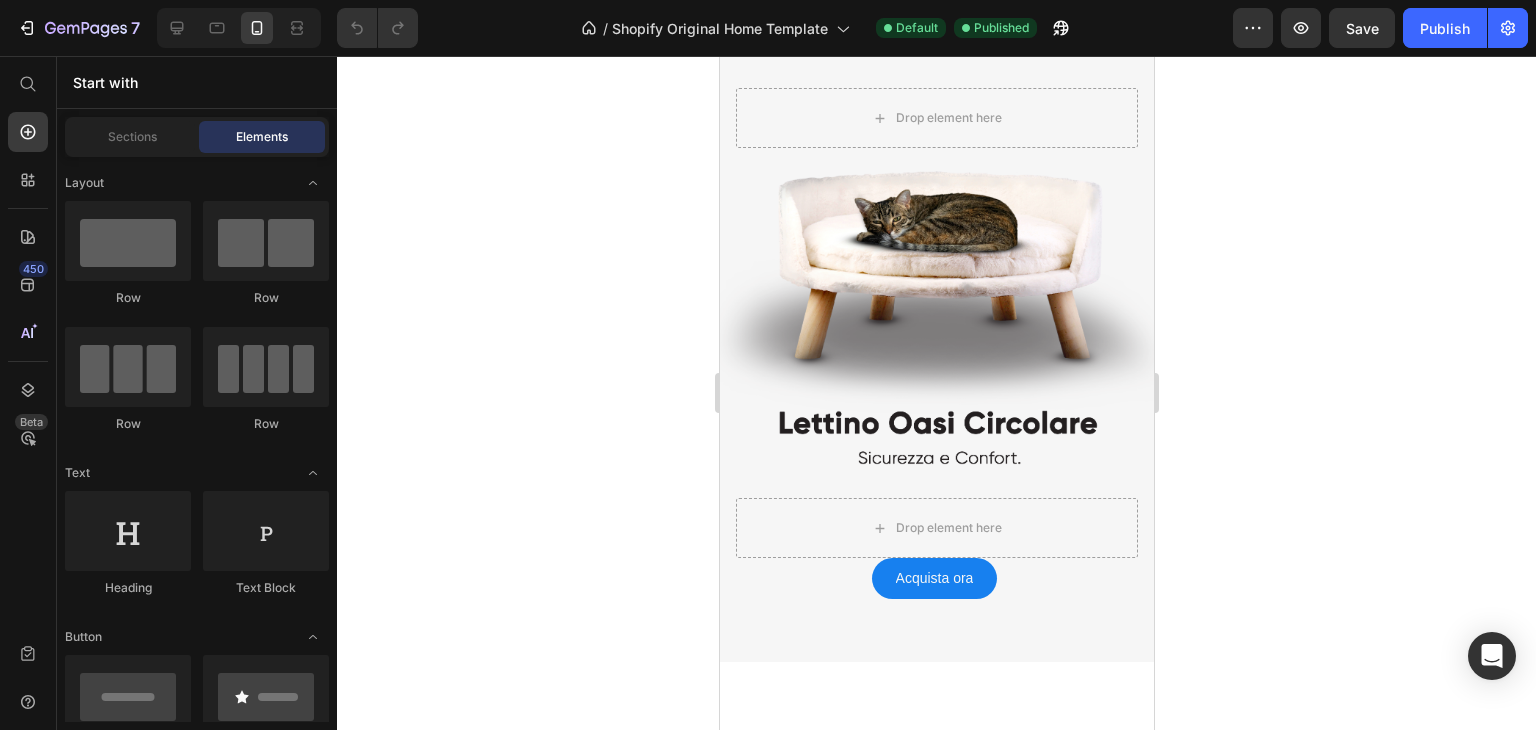 click on "Drop element here Acquista ora Button Row" at bounding box center (936, 373) 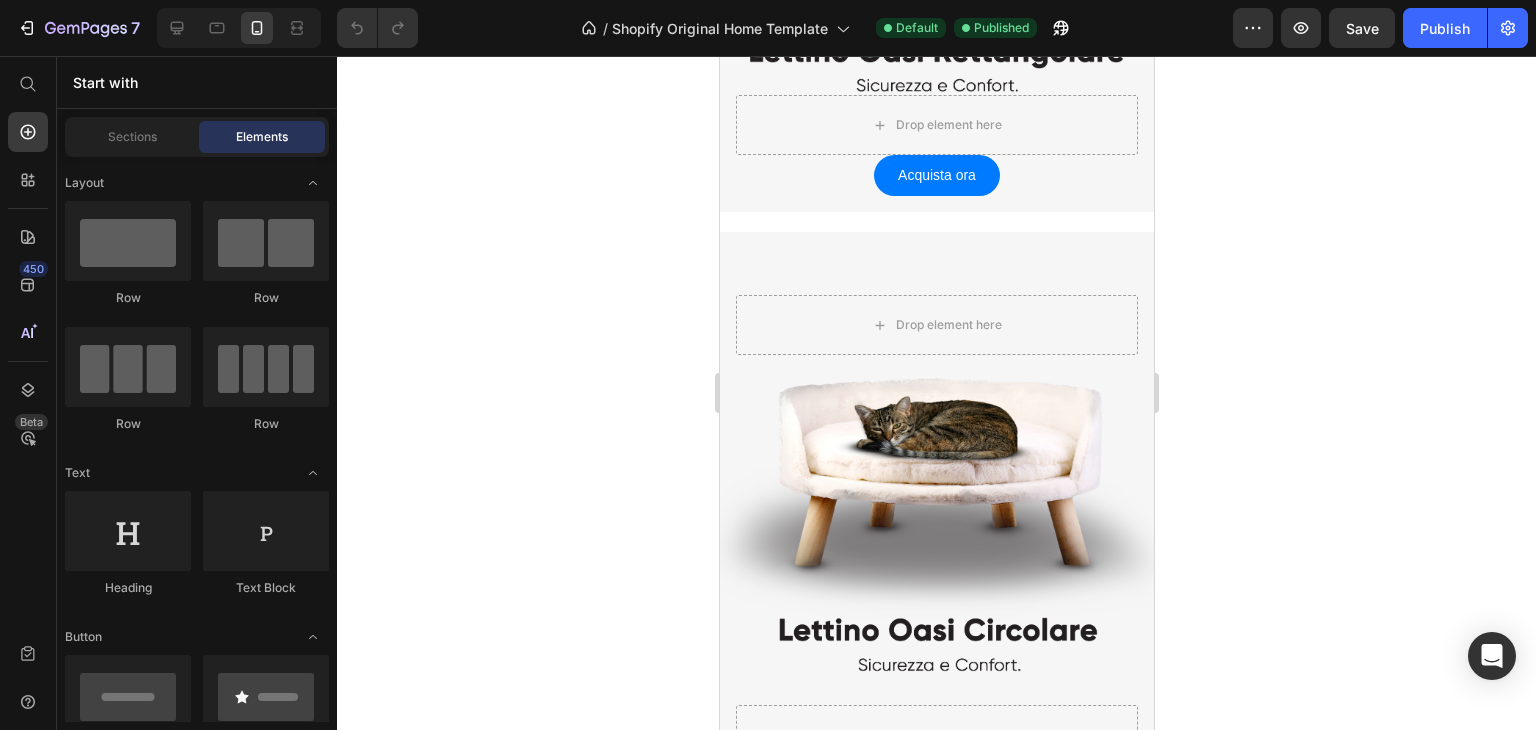 scroll, scrollTop: 1022, scrollLeft: 0, axis: vertical 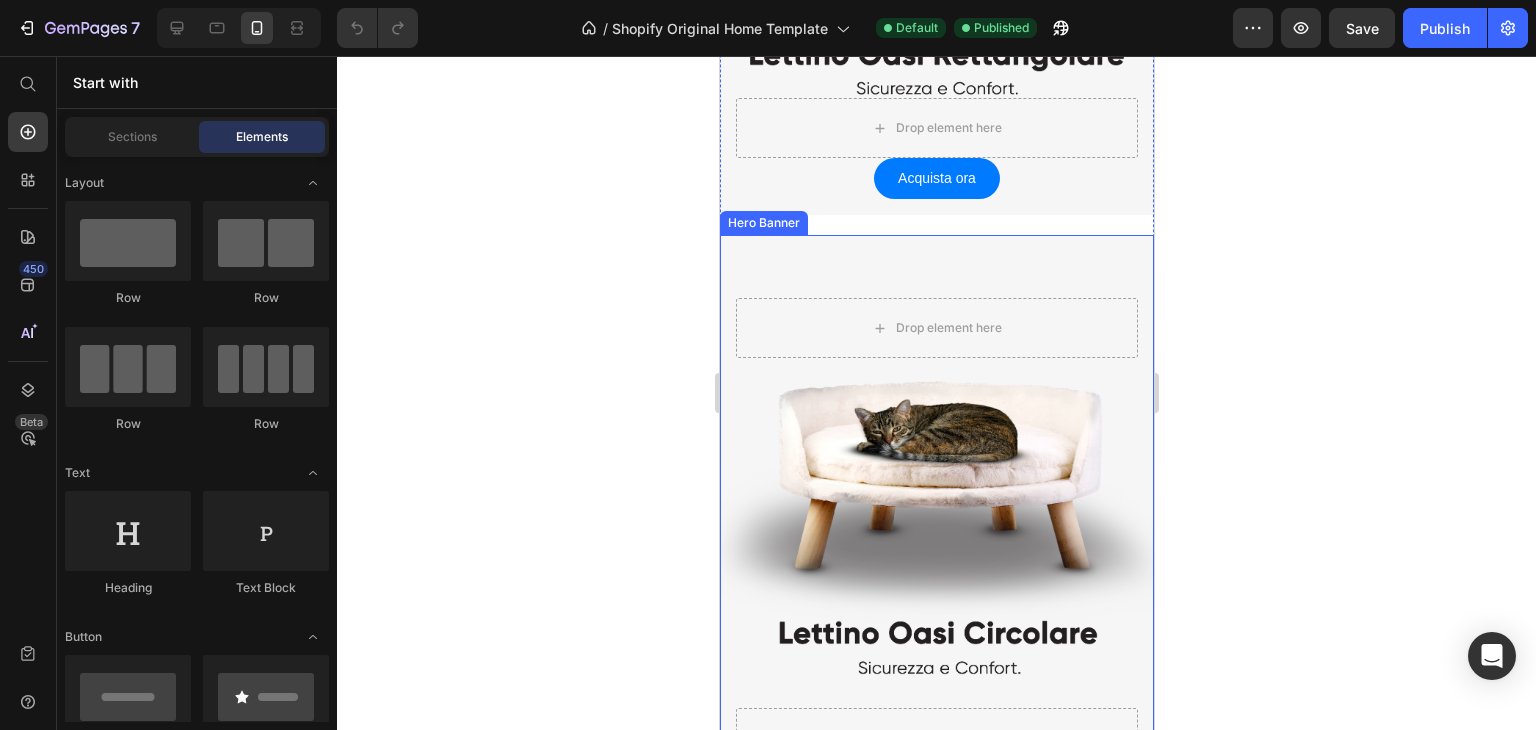 click at bounding box center [936, 553] 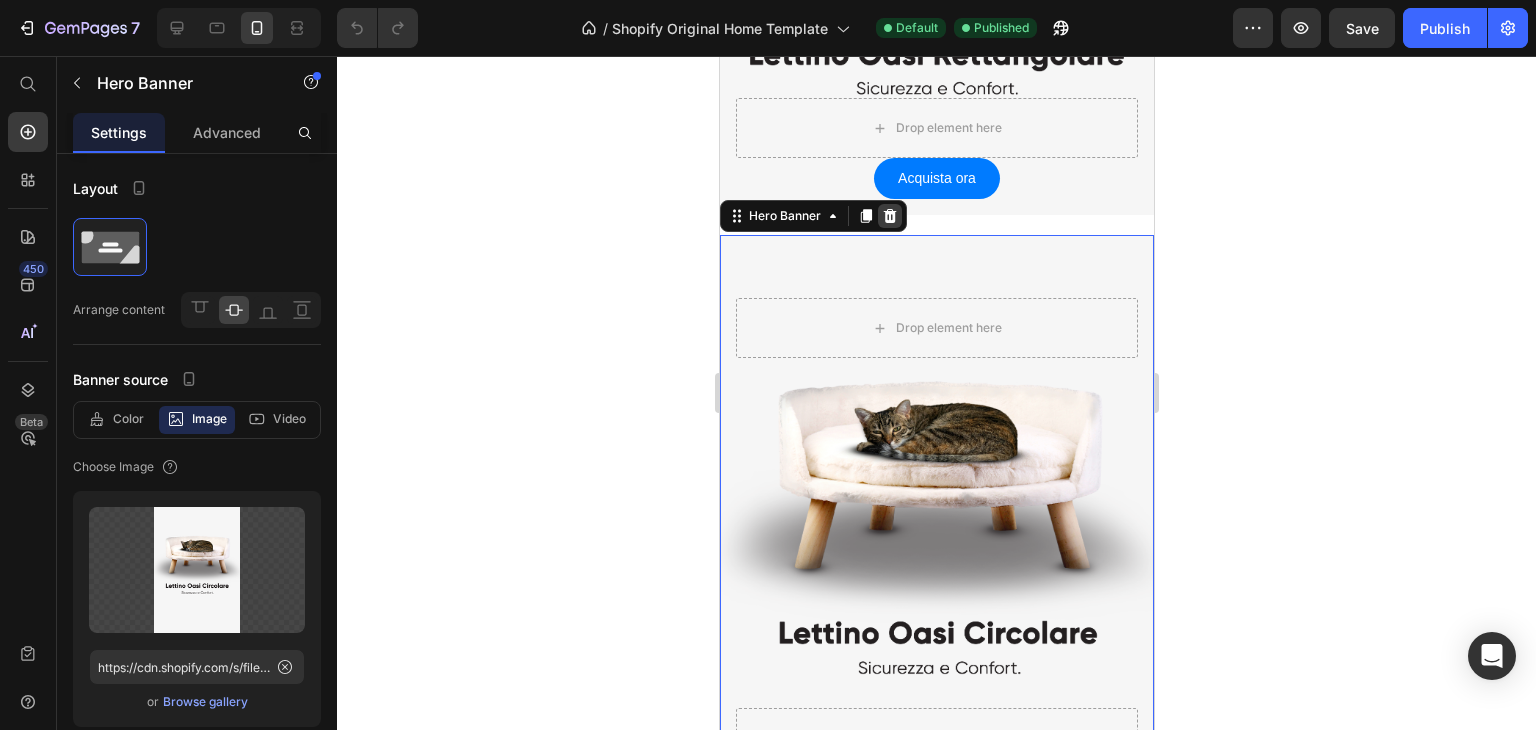 click 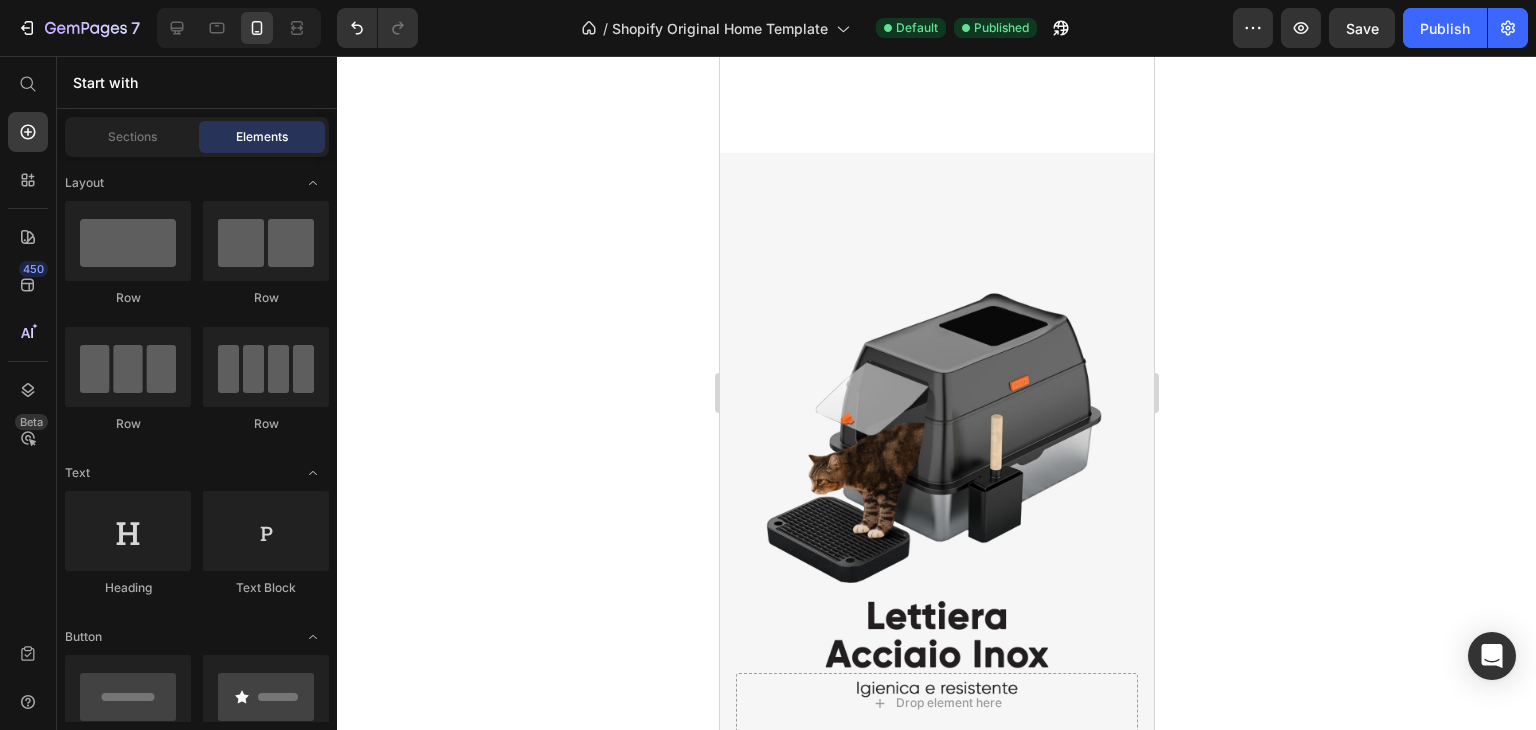 scroll, scrollTop: 1662, scrollLeft: 0, axis: vertical 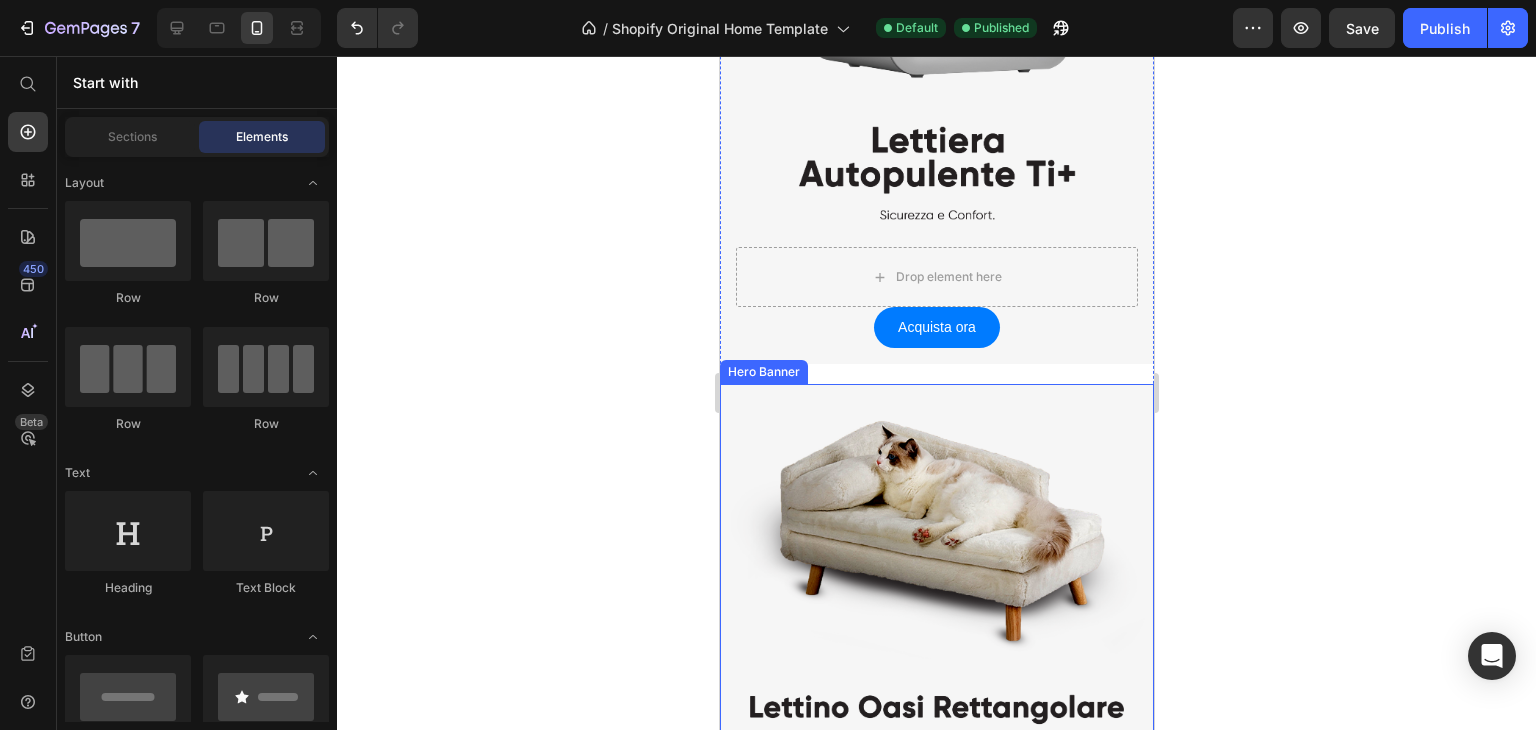 click on "Drop element here Acquista ora Button Row" at bounding box center (936, 625) 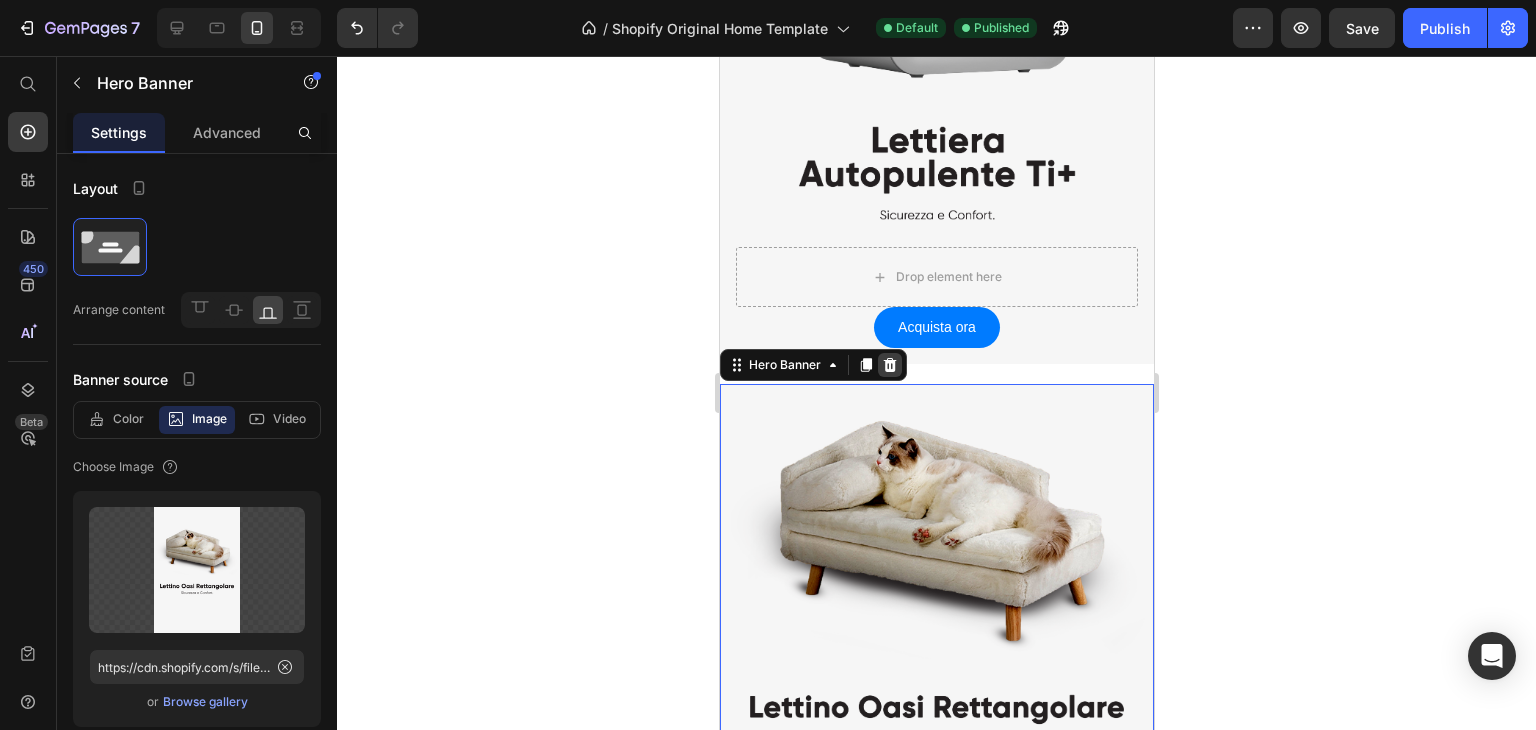 click at bounding box center (889, 365) 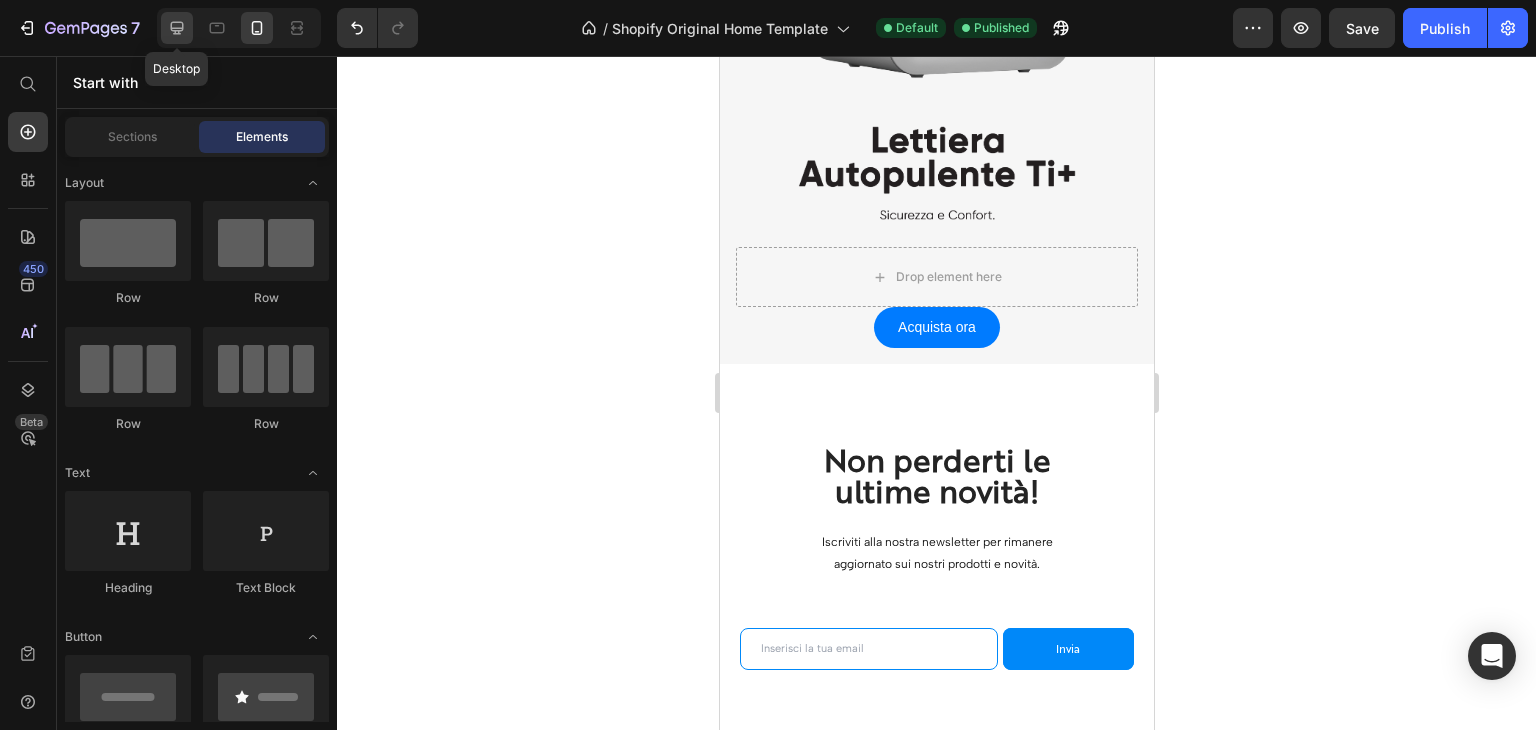 click 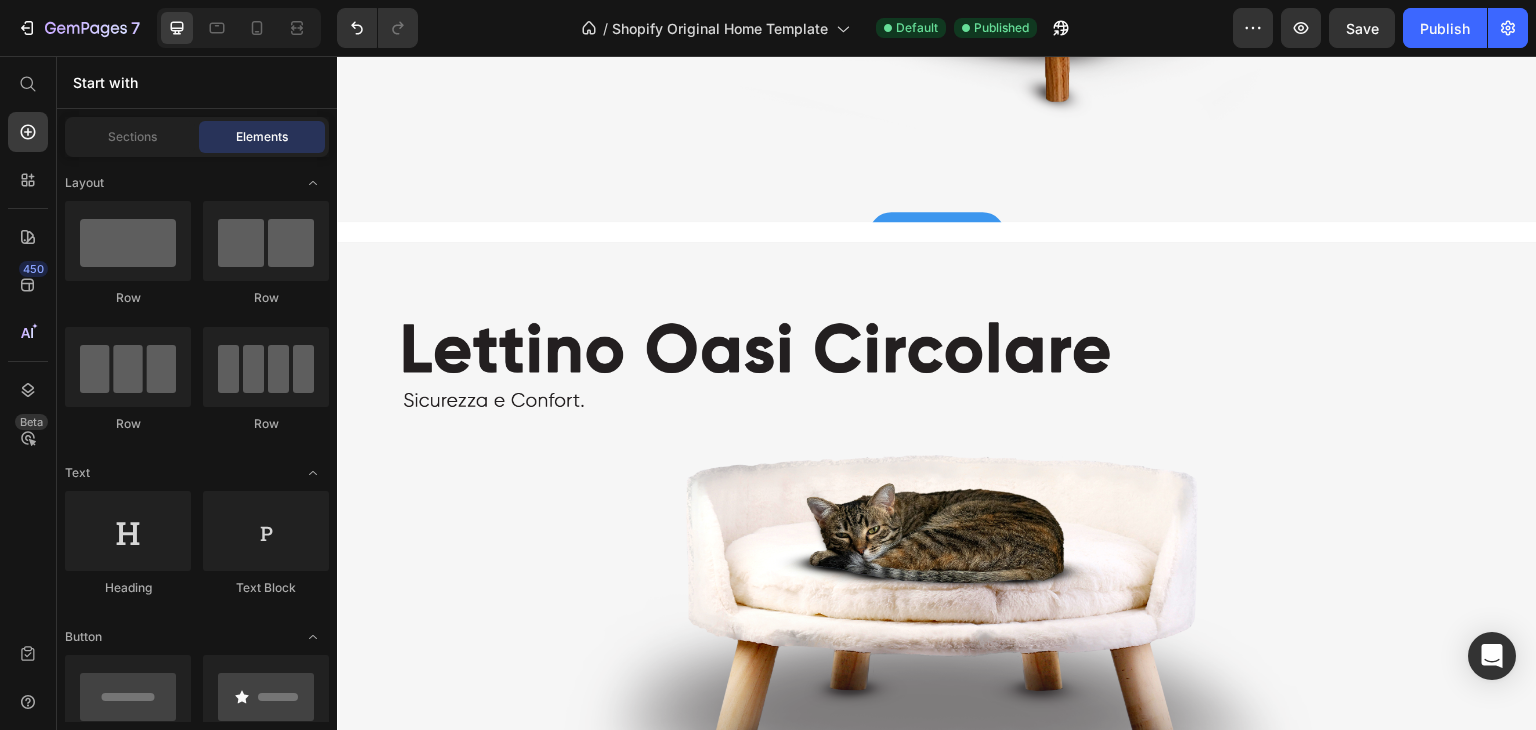 scroll, scrollTop: 3208, scrollLeft: 0, axis: vertical 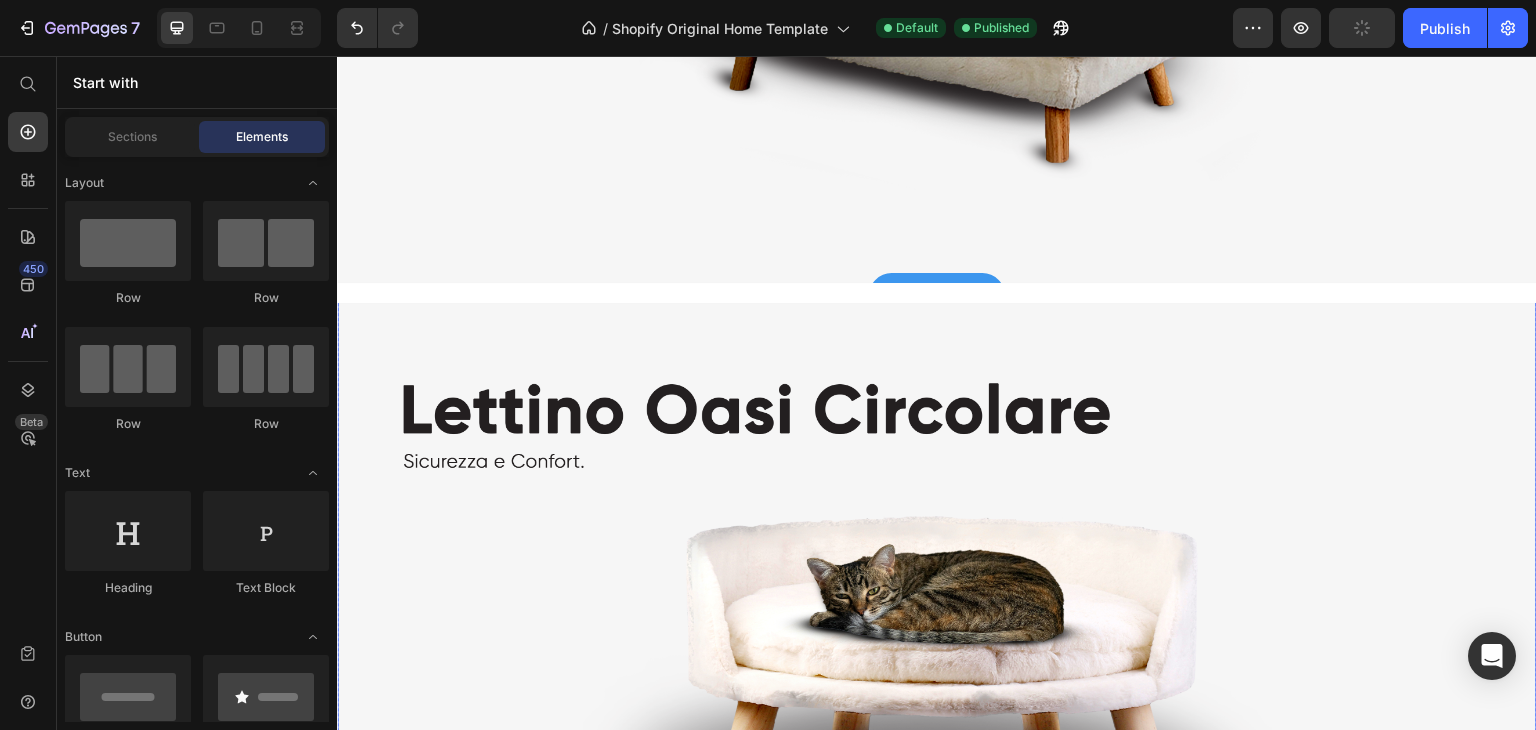 click on "Scopri di più Button" at bounding box center (937, 640) 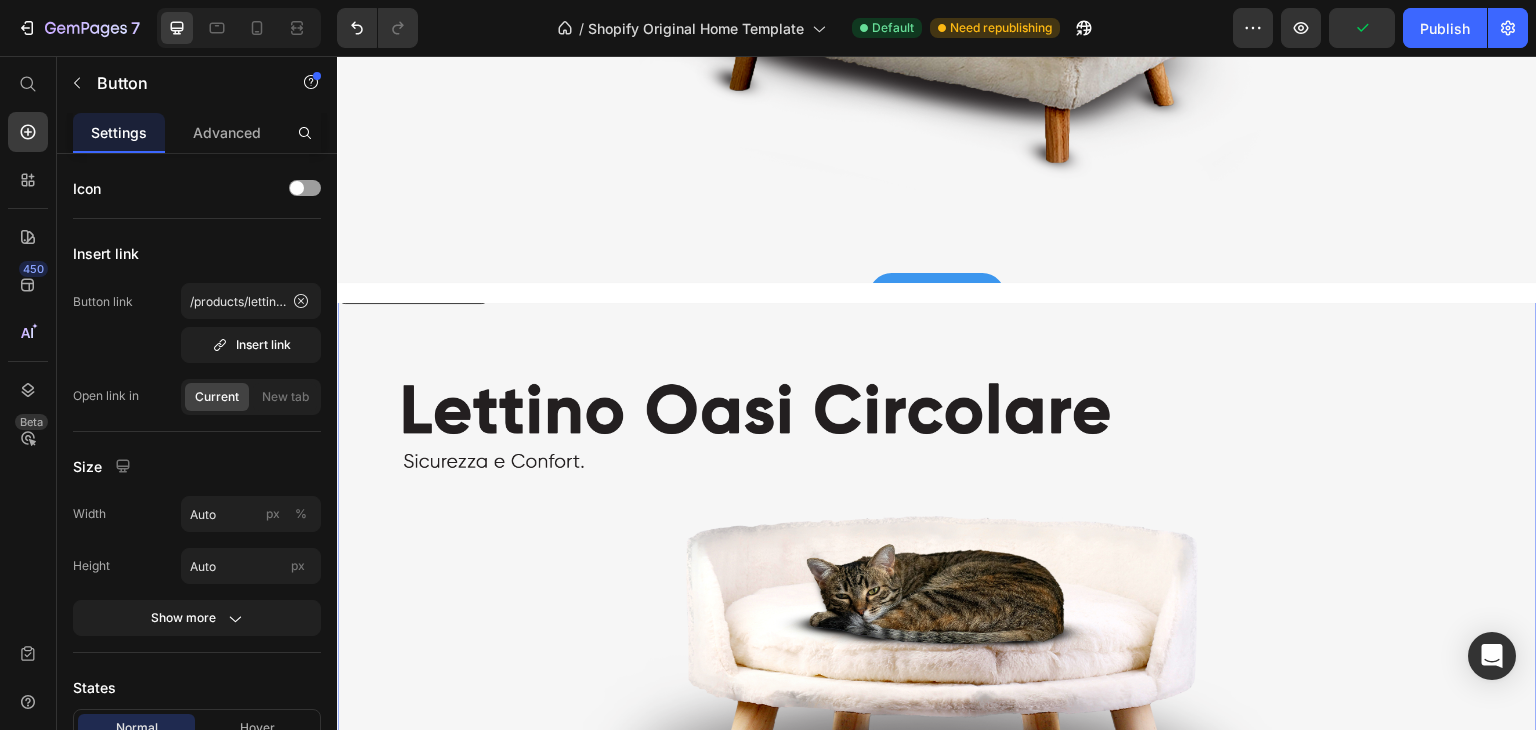 click on "Scopri di più Button   0" at bounding box center [937, 640] 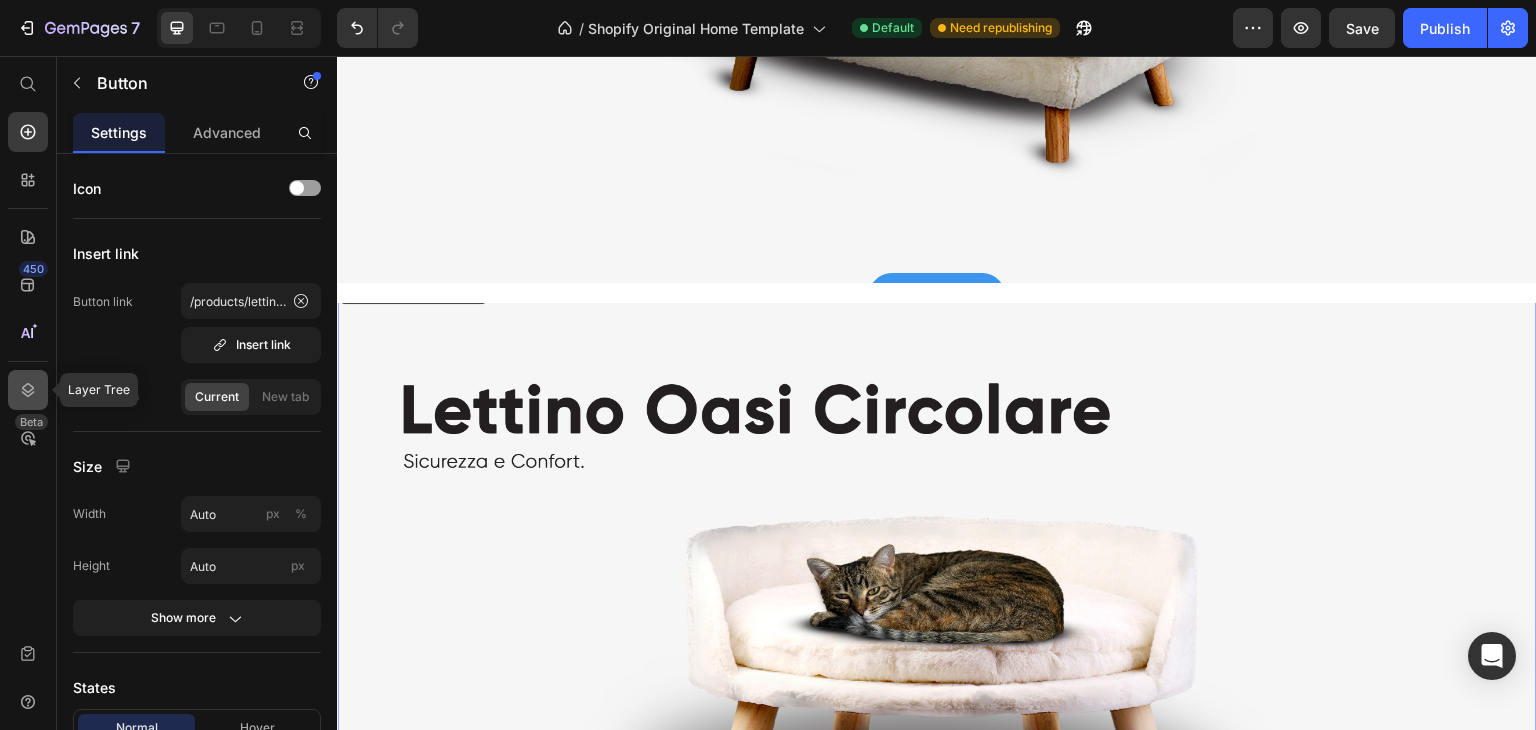 click 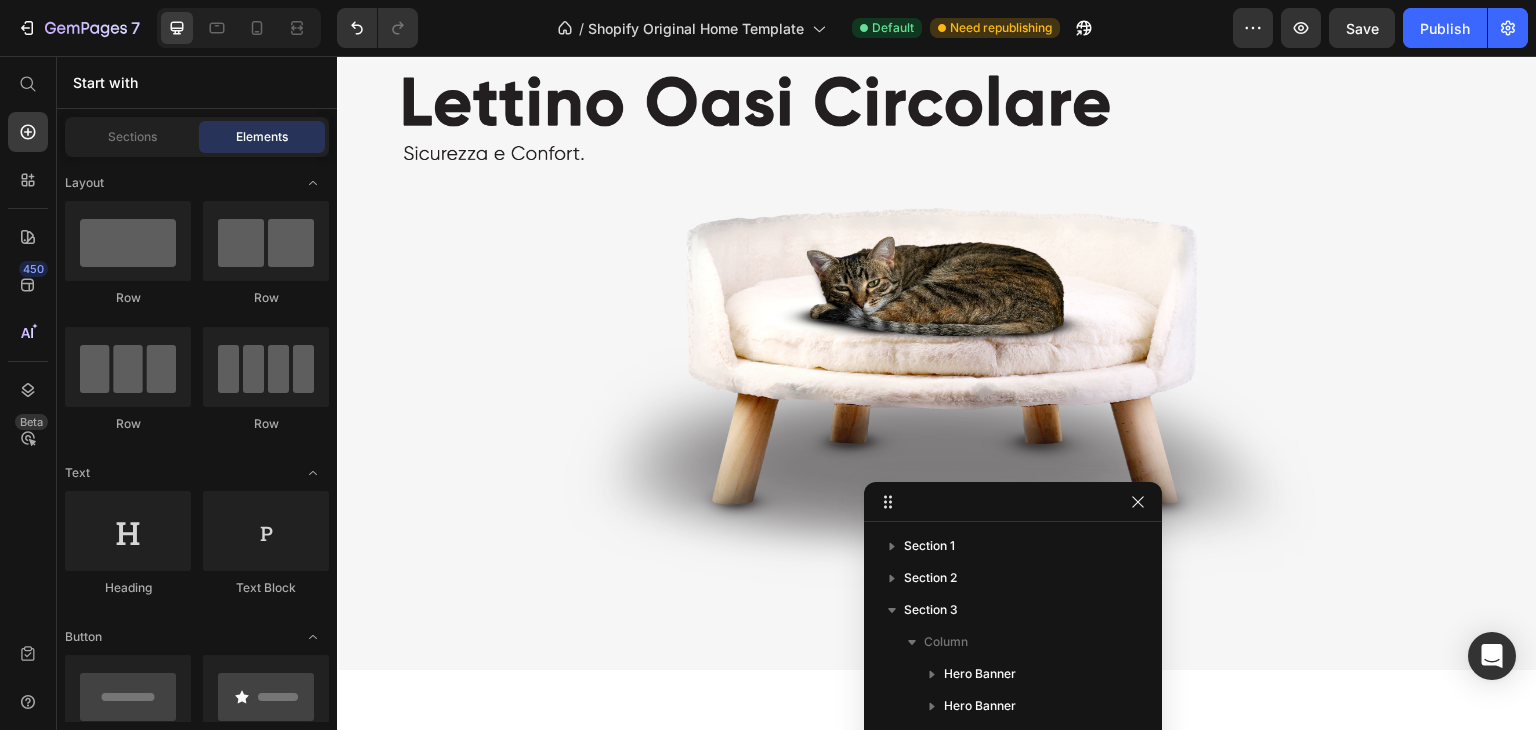 scroll, scrollTop: 3540, scrollLeft: 0, axis: vertical 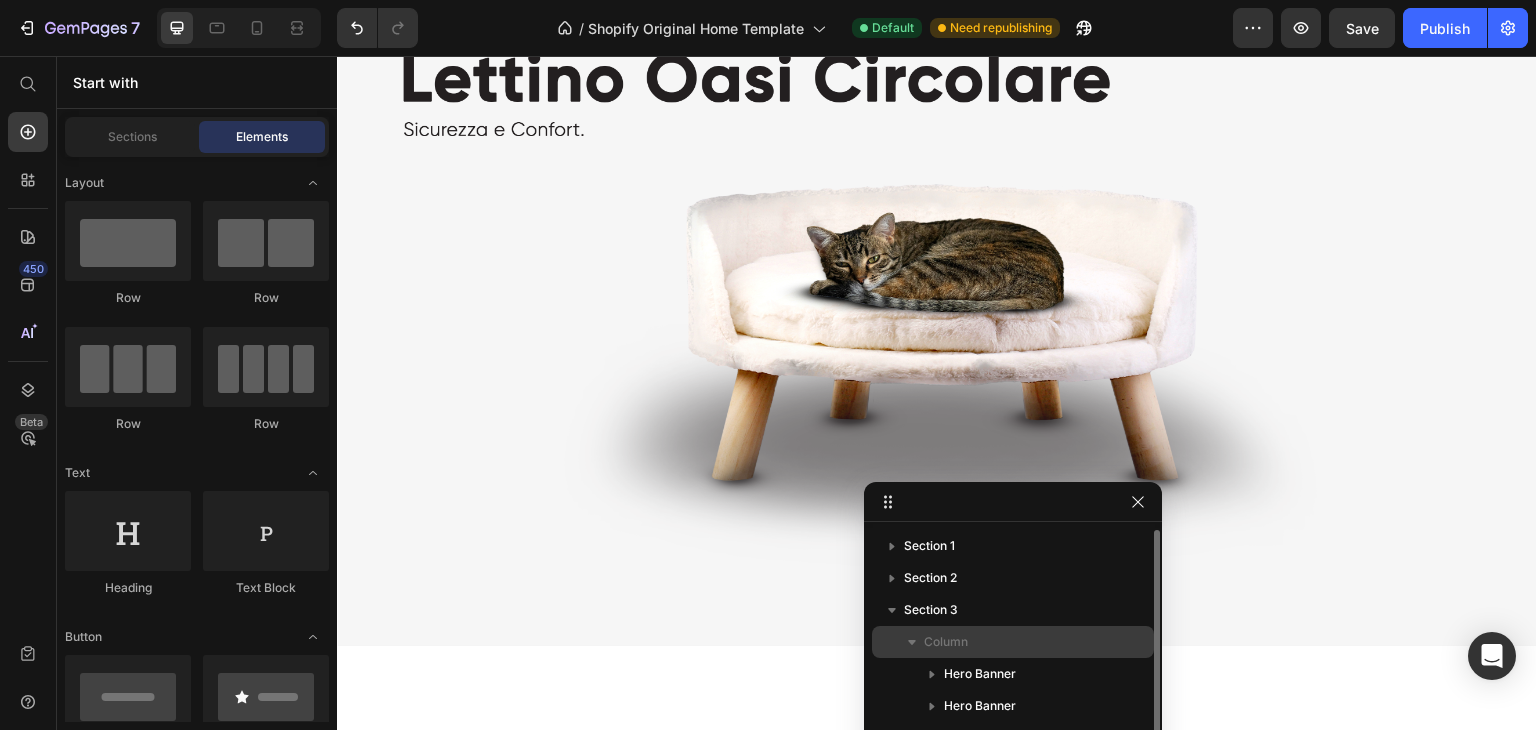 click on "Column" at bounding box center (1013, 642) 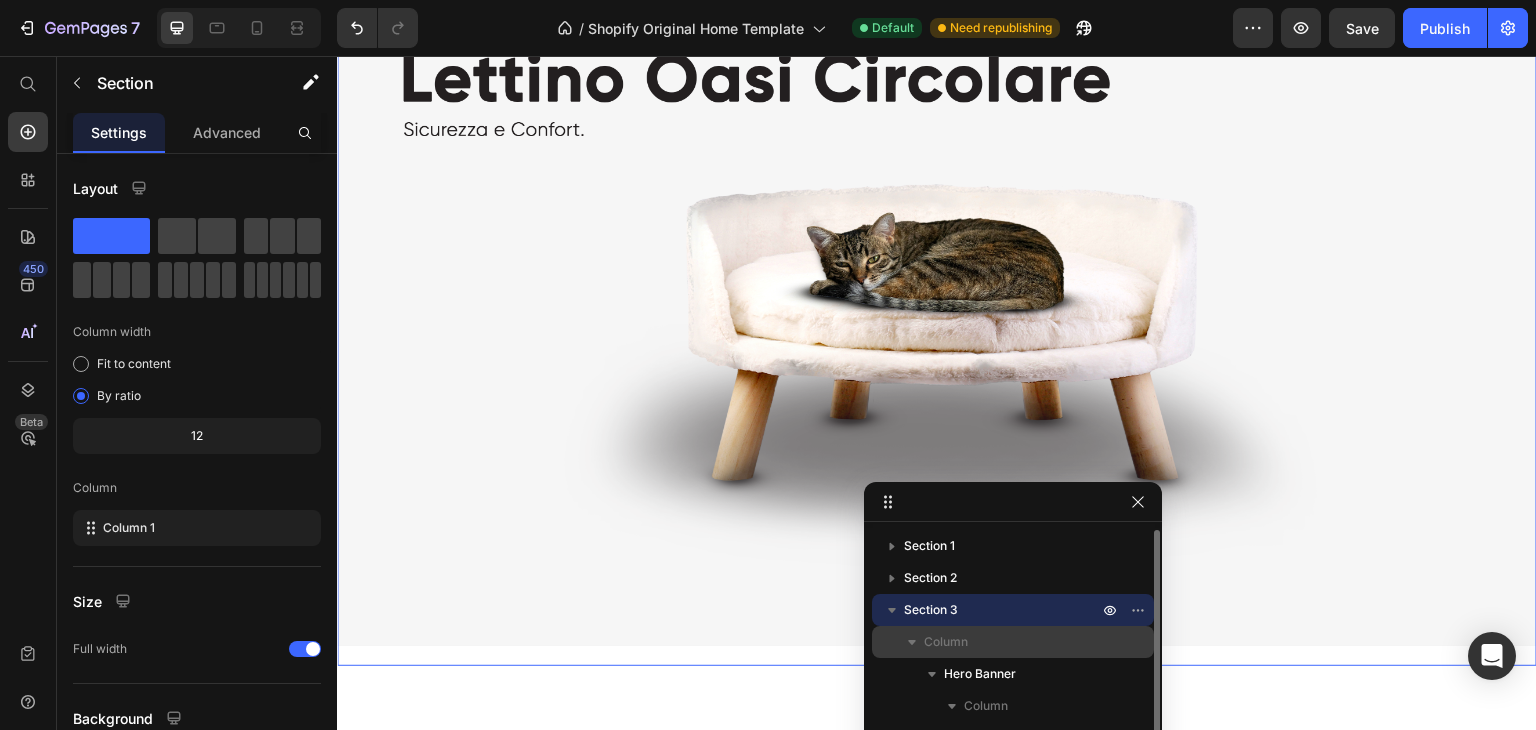 scroll, scrollTop: 30, scrollLeft: 0, axis: vertical 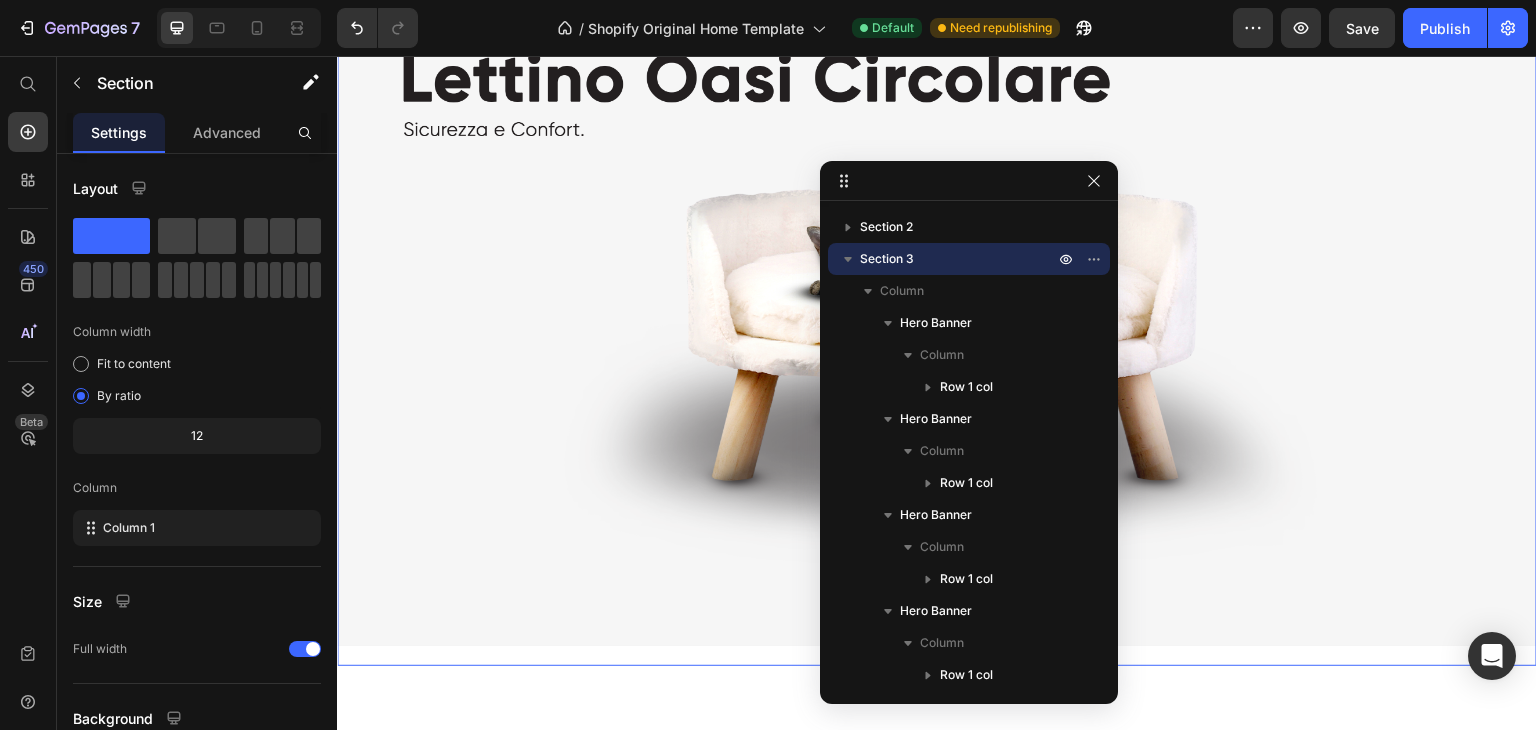 drag, startPoint x: 928, startPoint y: 509, endPoint x: 884, endPoint y: 181, distance: 330.93805 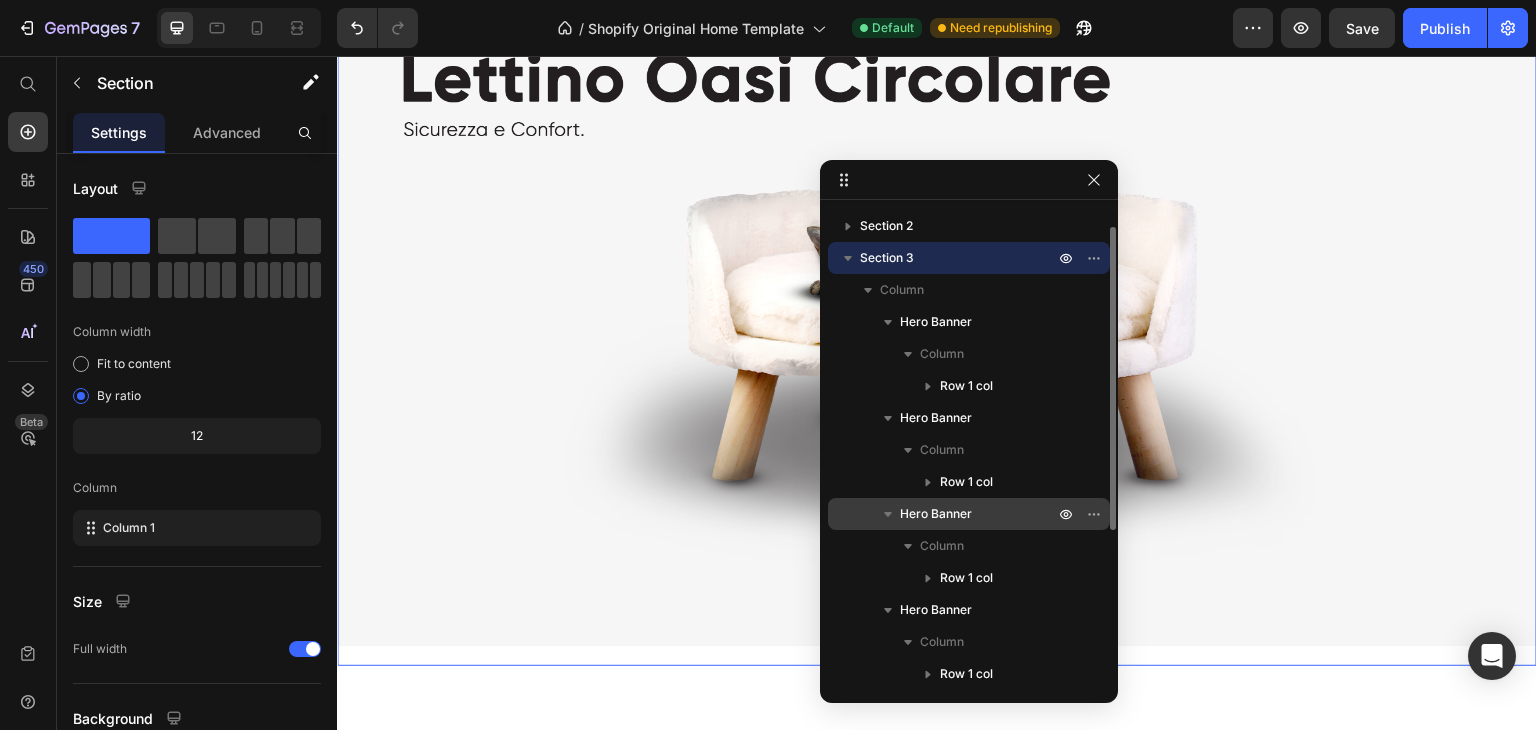 click on "Hero Banner" at bounding box center (969, 514) 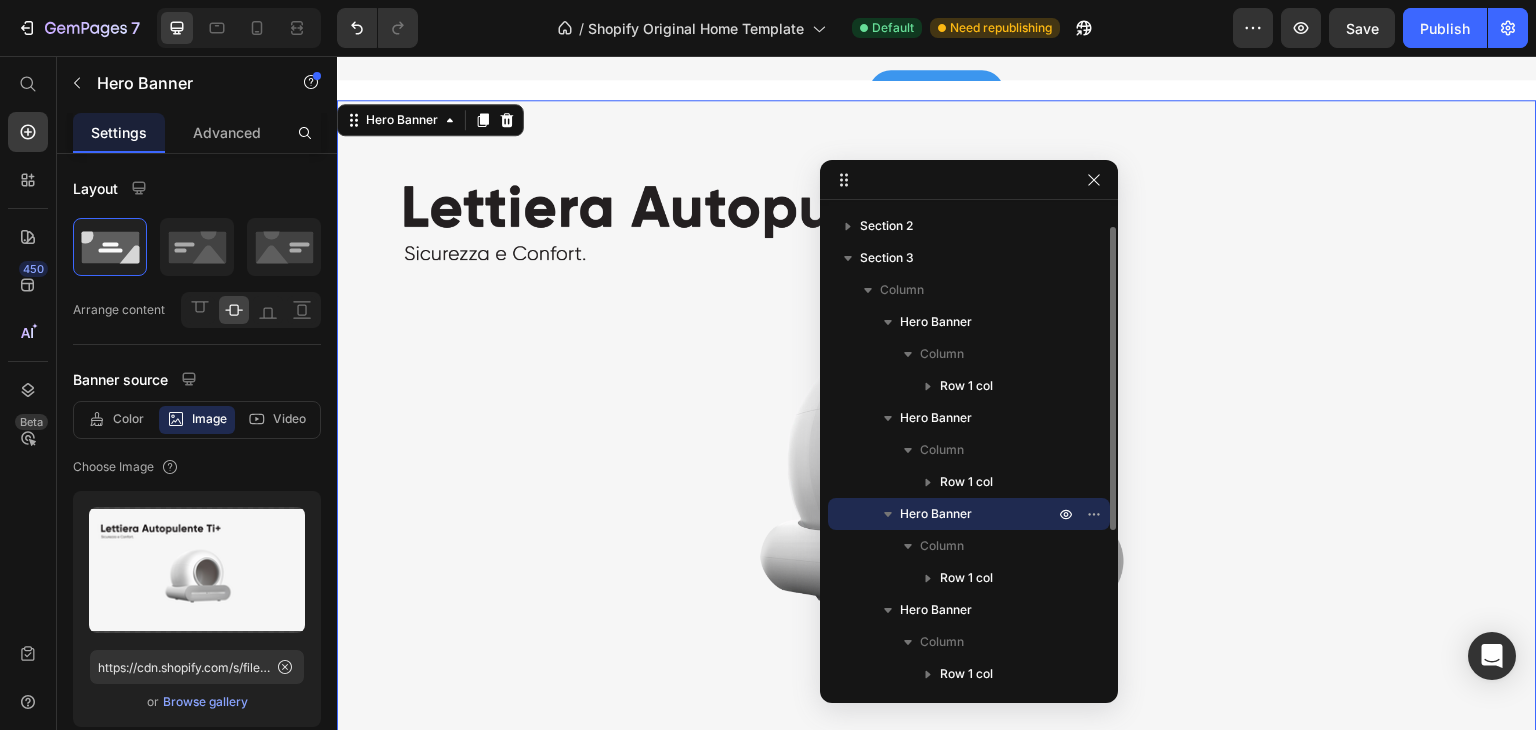scroll, scrollTop: 1977, scrollLeft: 0, axis: vertical 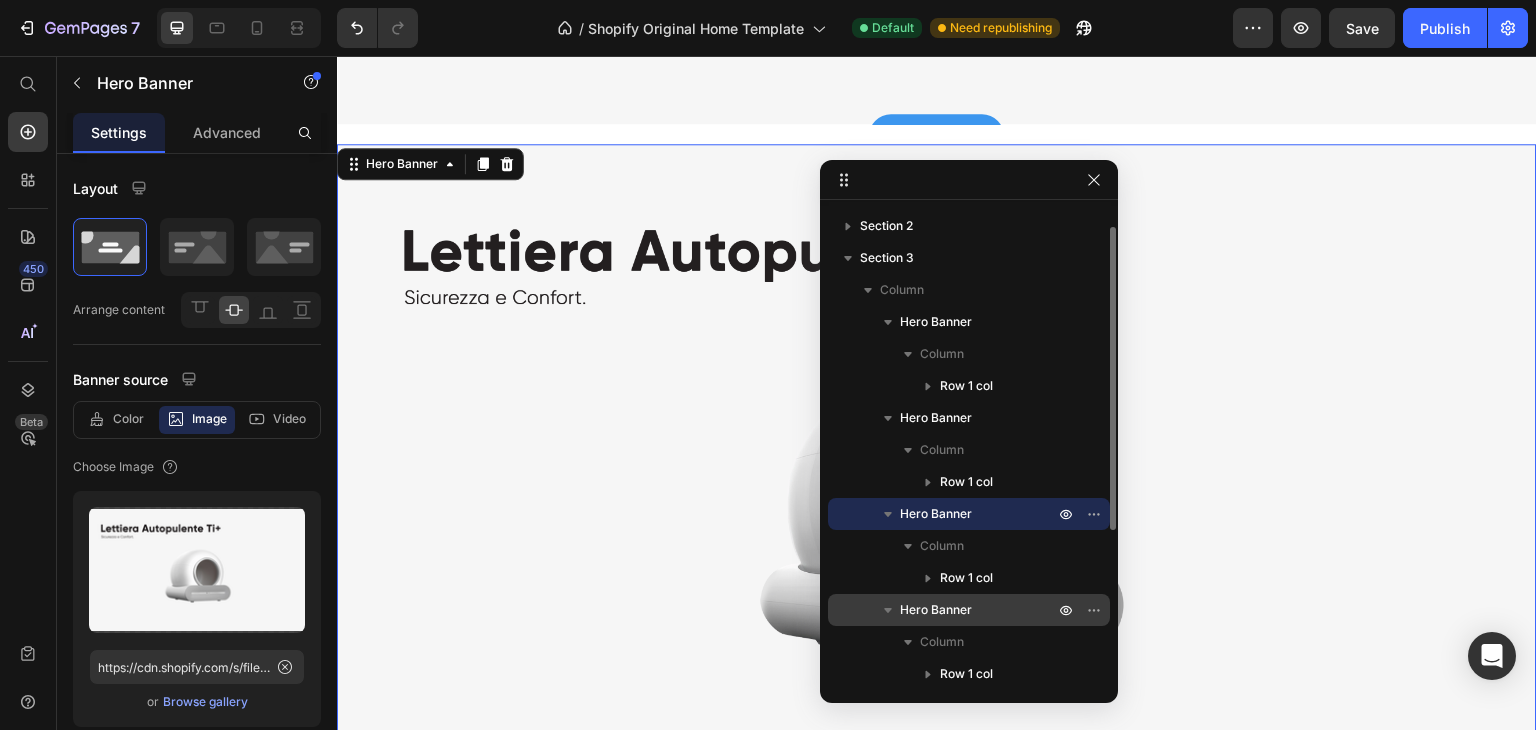 click on "Hero Banner" at bounding box center [979, 610] 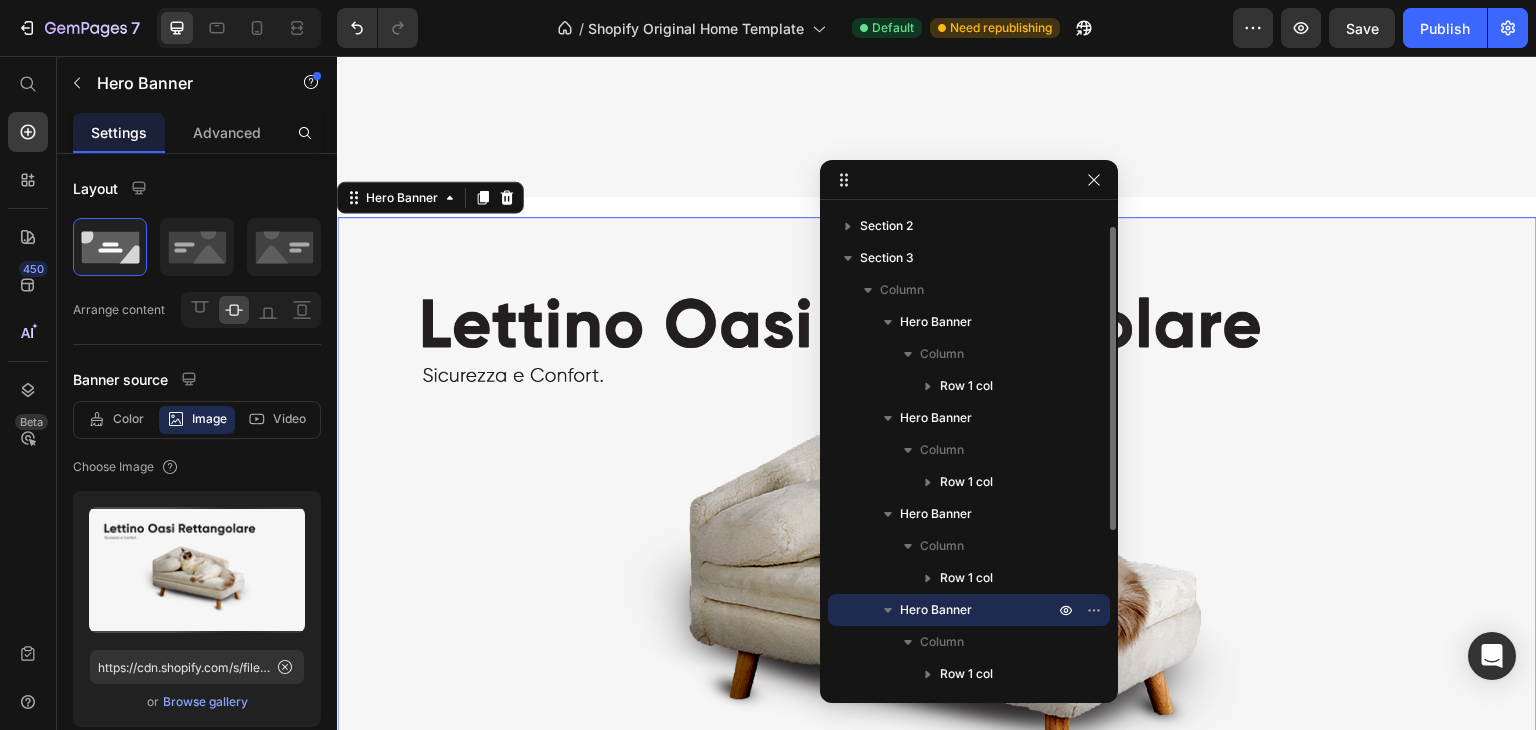 scroll, scrollTop: 2664, scrollLeft: 0, axis: vertical 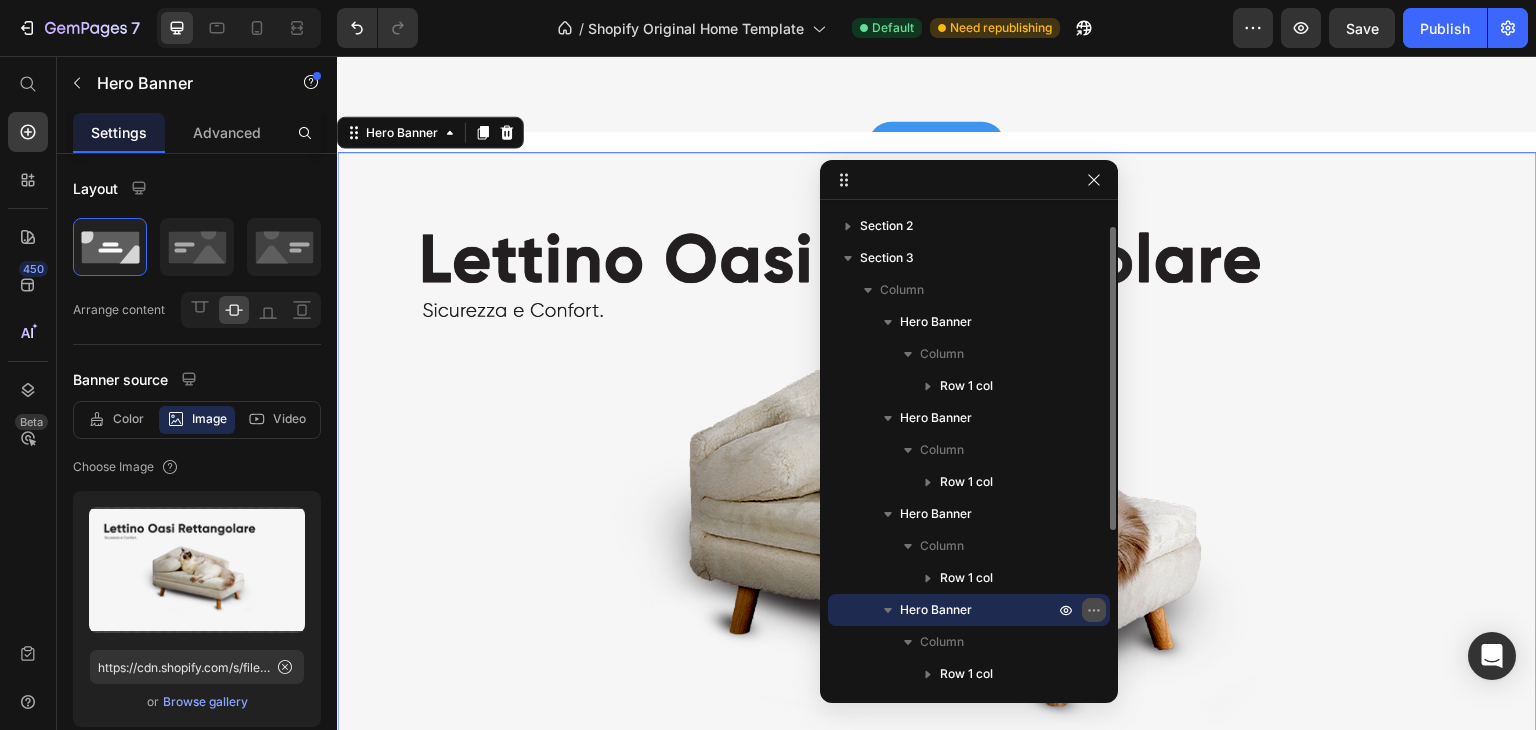 click 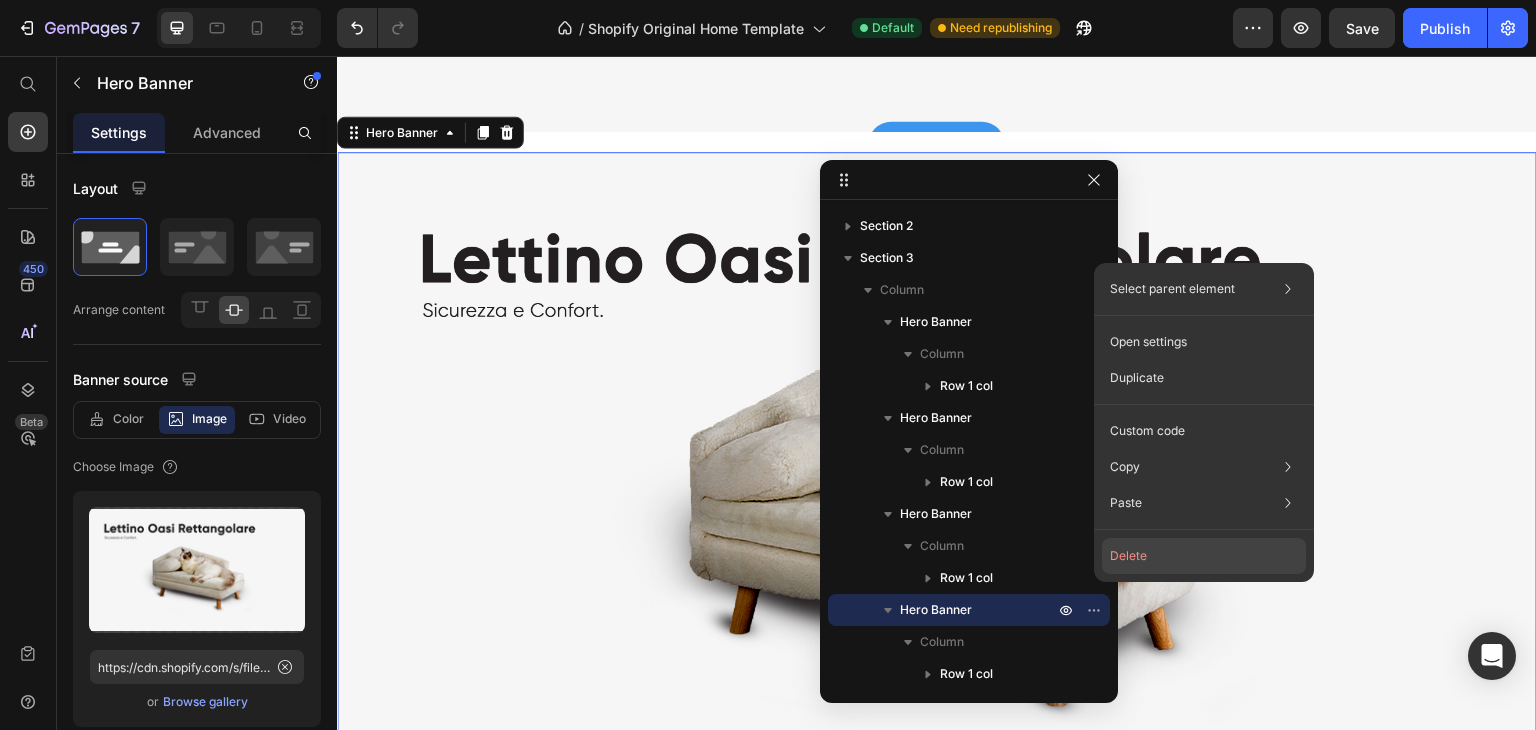 click on "Delete" 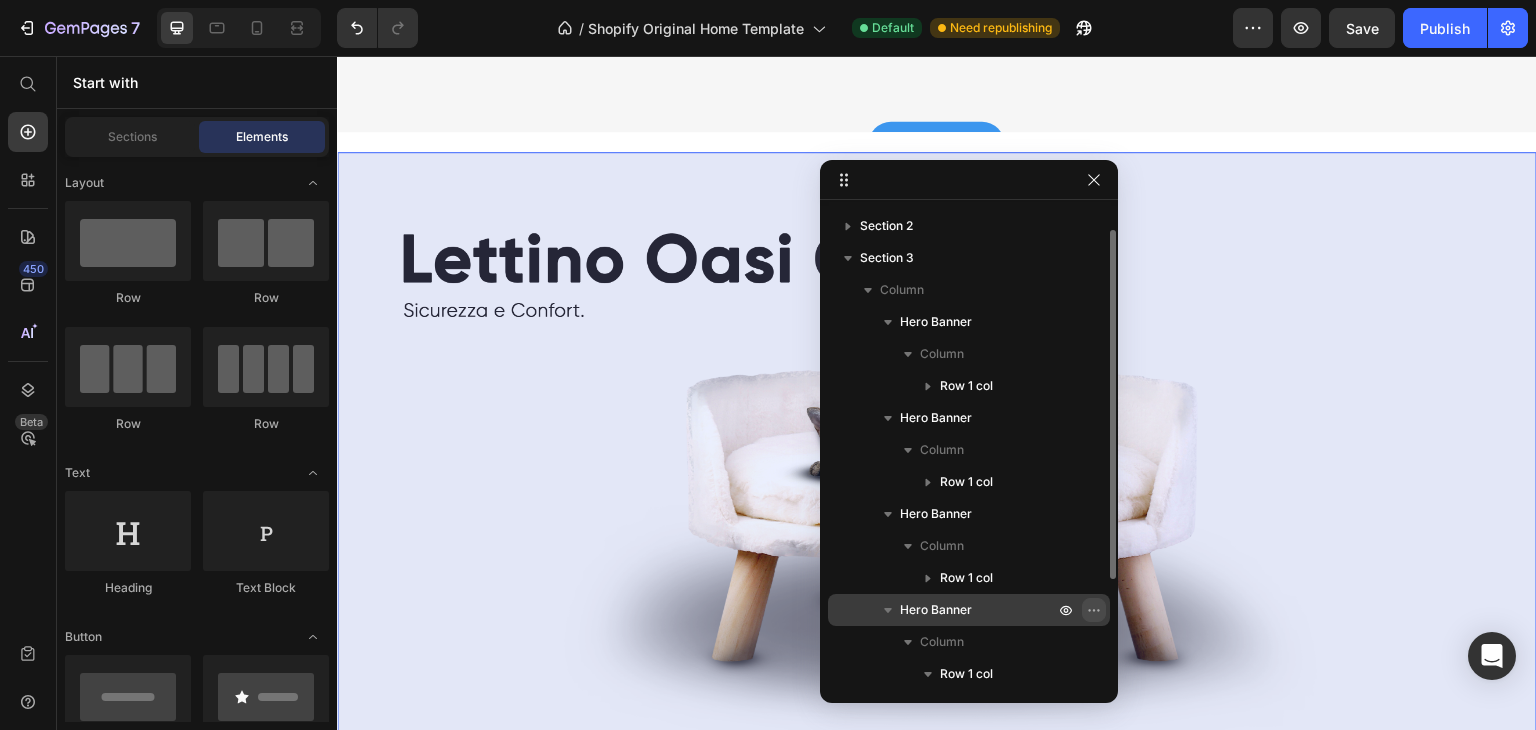 click at bounding box center (1094, 610) 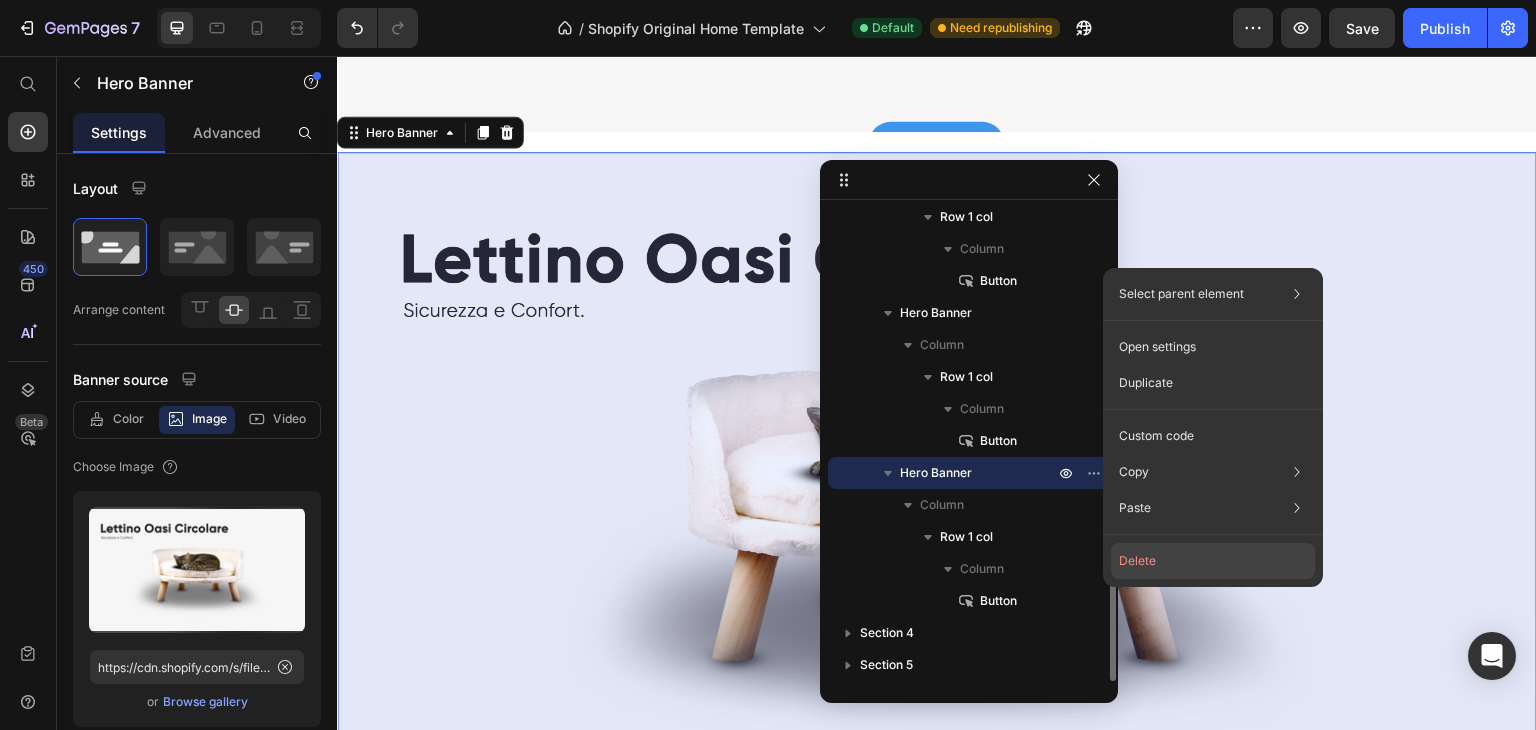 click on "Delete" 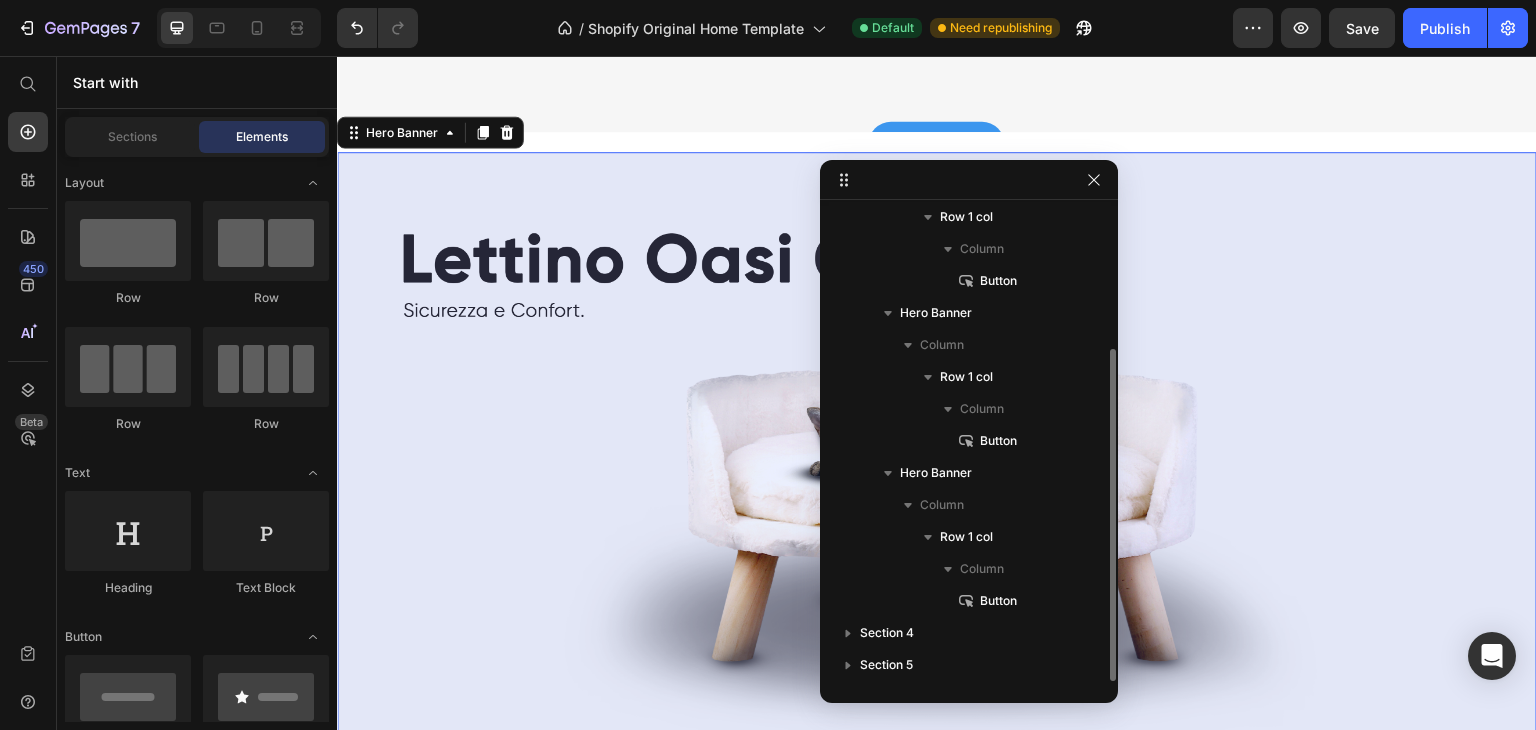 scroll, scrollTop: 199, scrollLeft: 0, axis: vertical 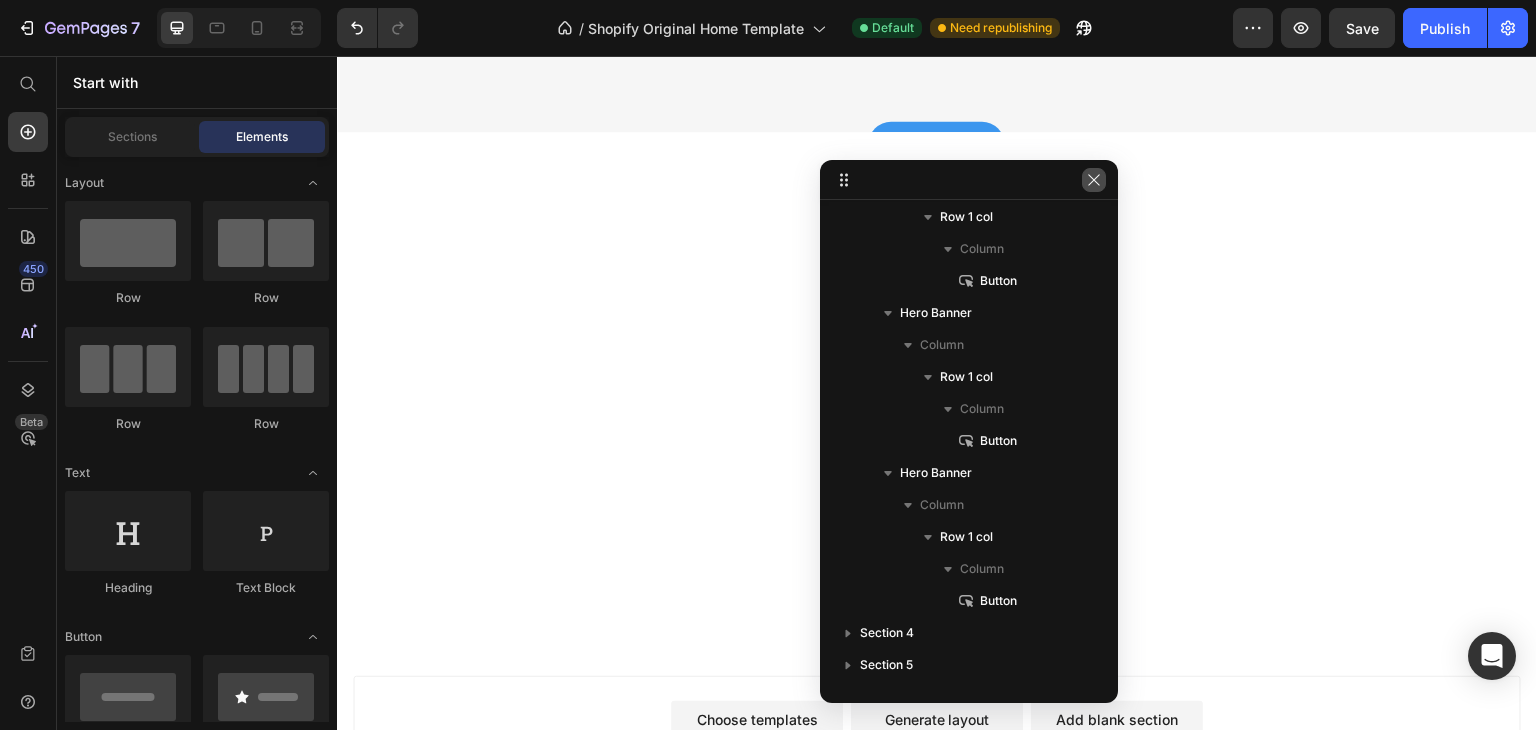 click at bounding box center (1094, 180) 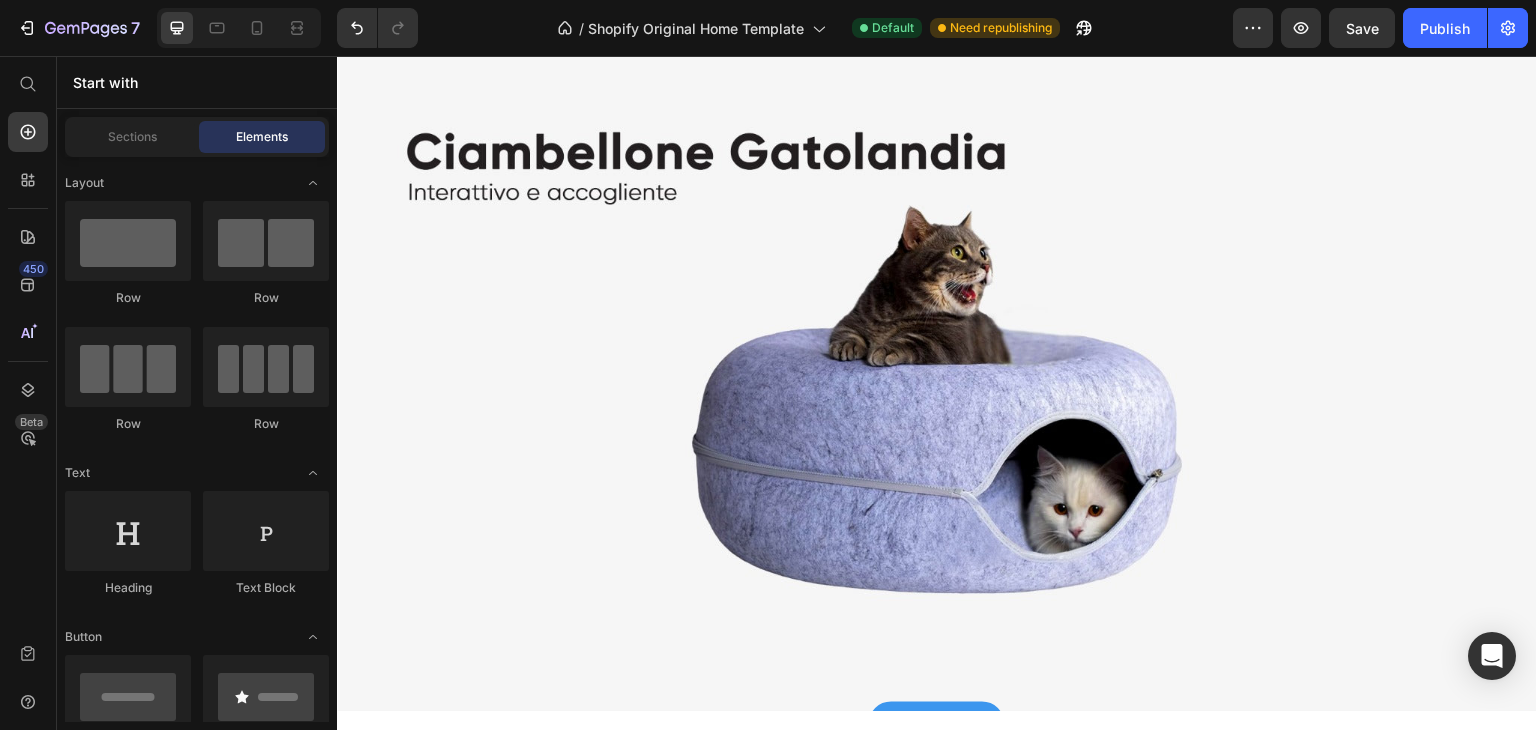 scroll, scrollTop: 45, scrollLeft: 0, axis: vertical 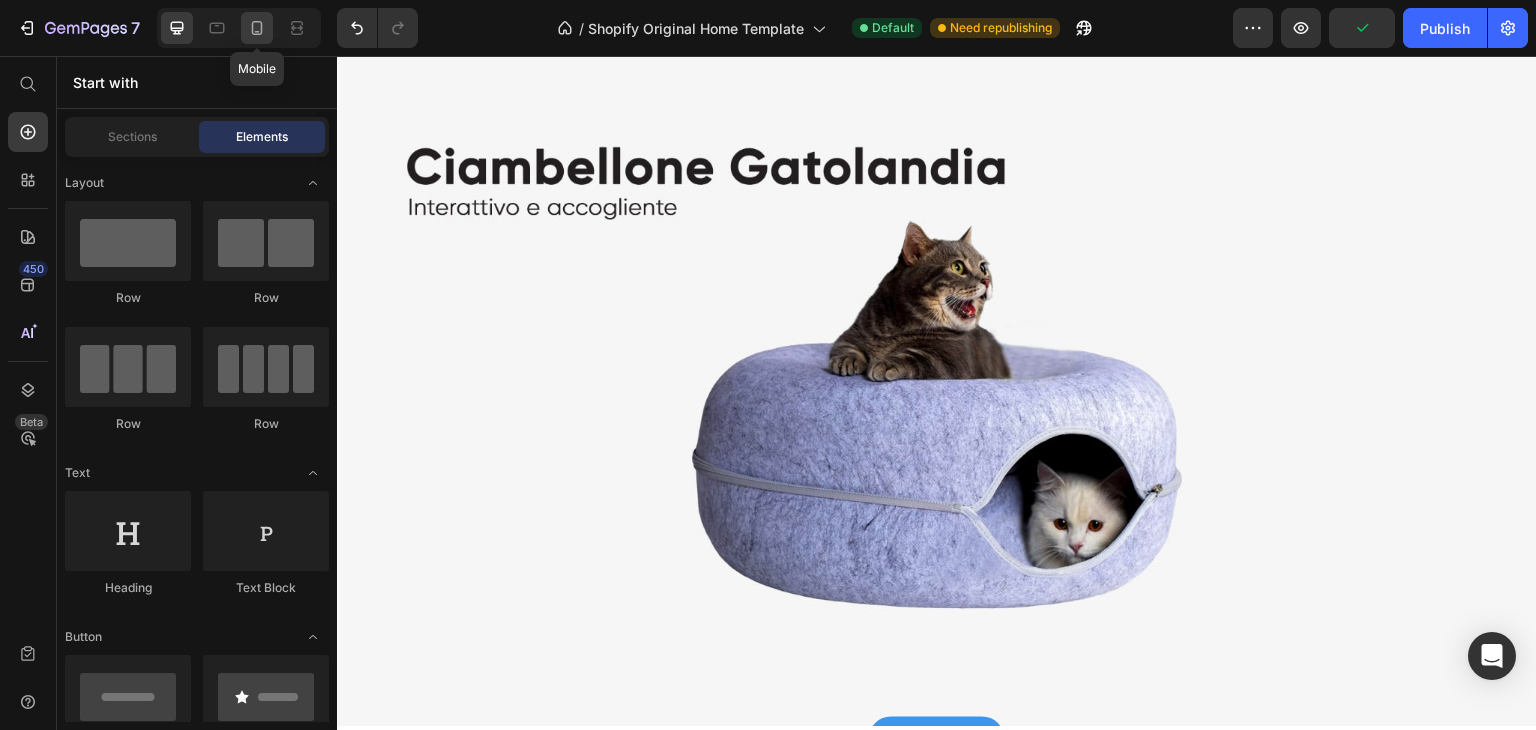 click 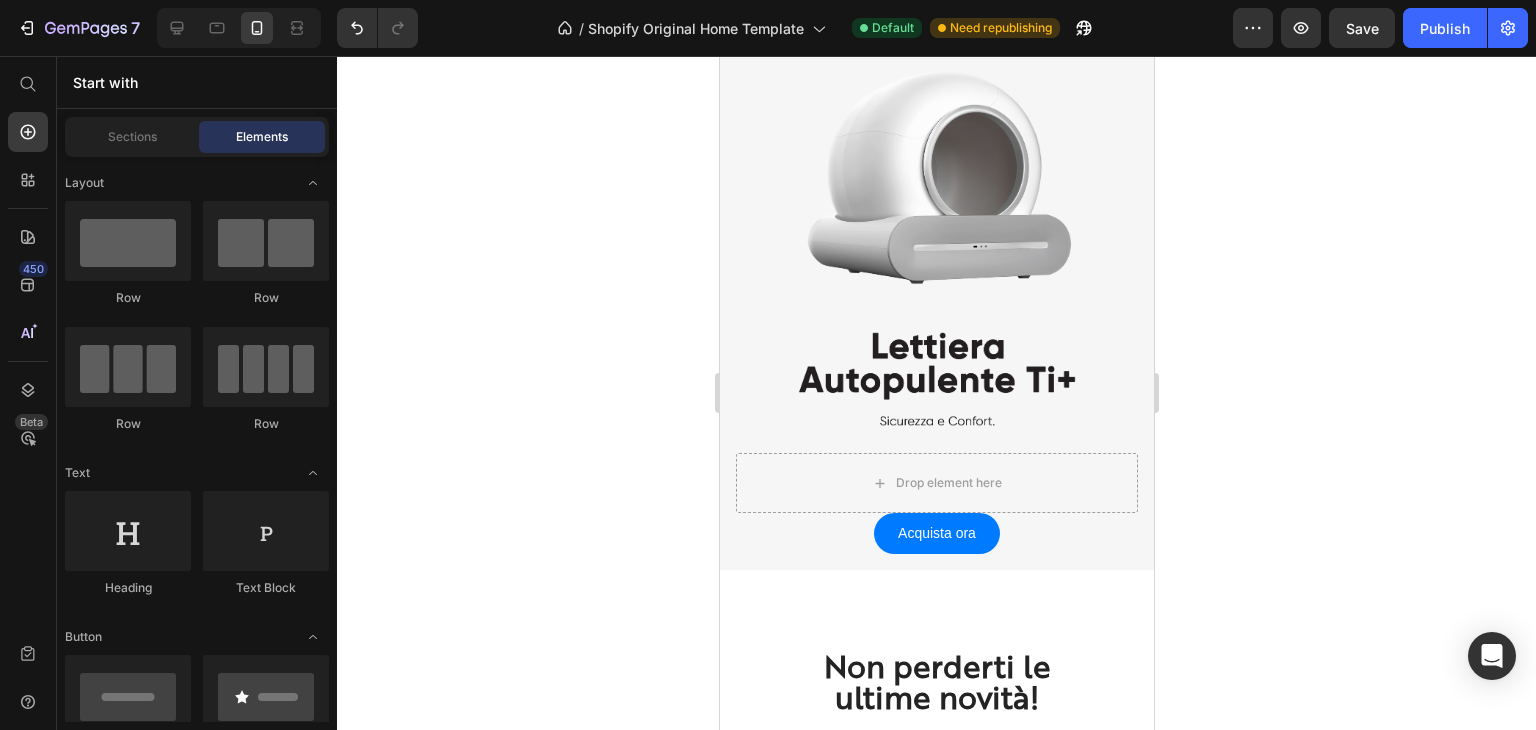 scroll, scrollTop: 1466, scrollLeft: 0, axis: vertical 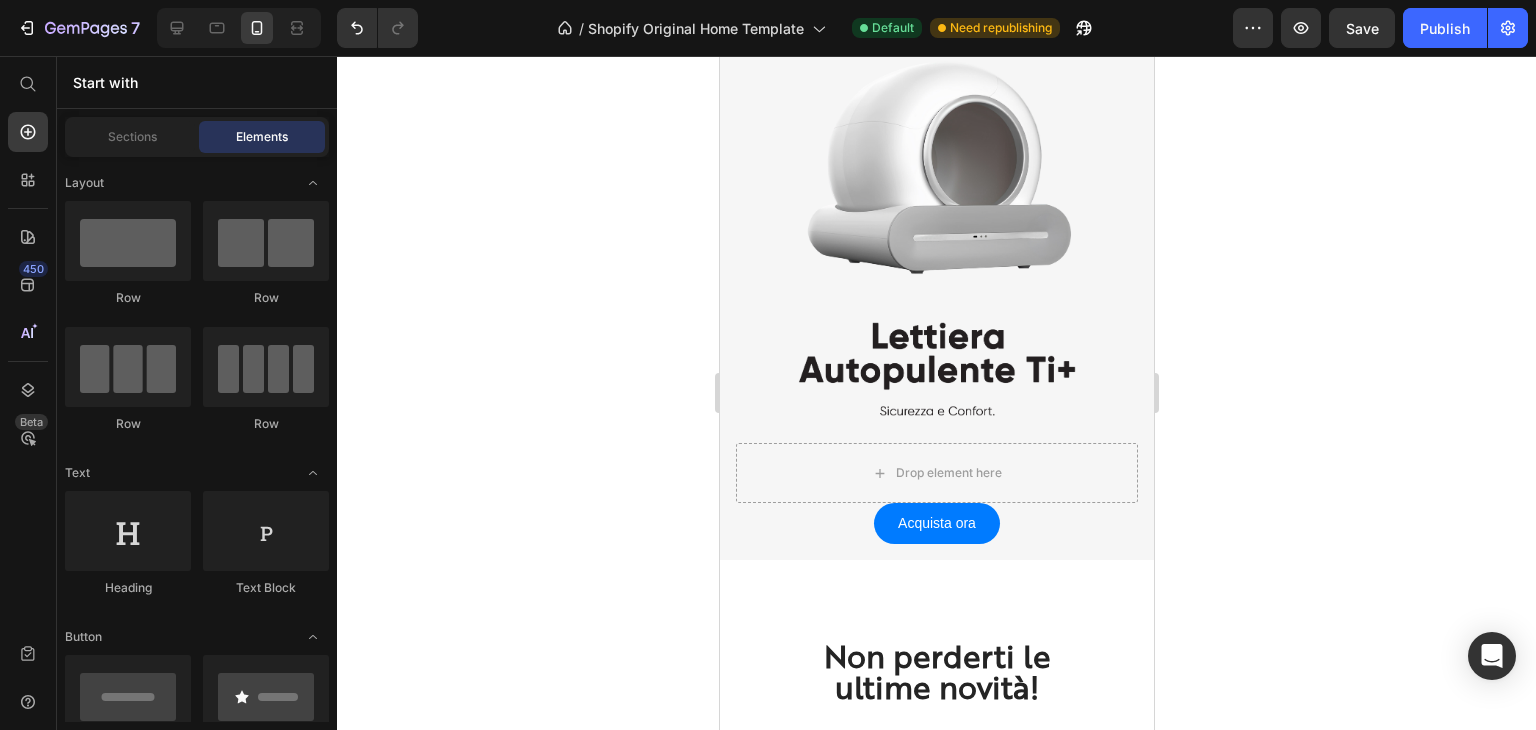click on "7   /  Shopify Original Home Template Default Need republishing Preview  Save   Publish" 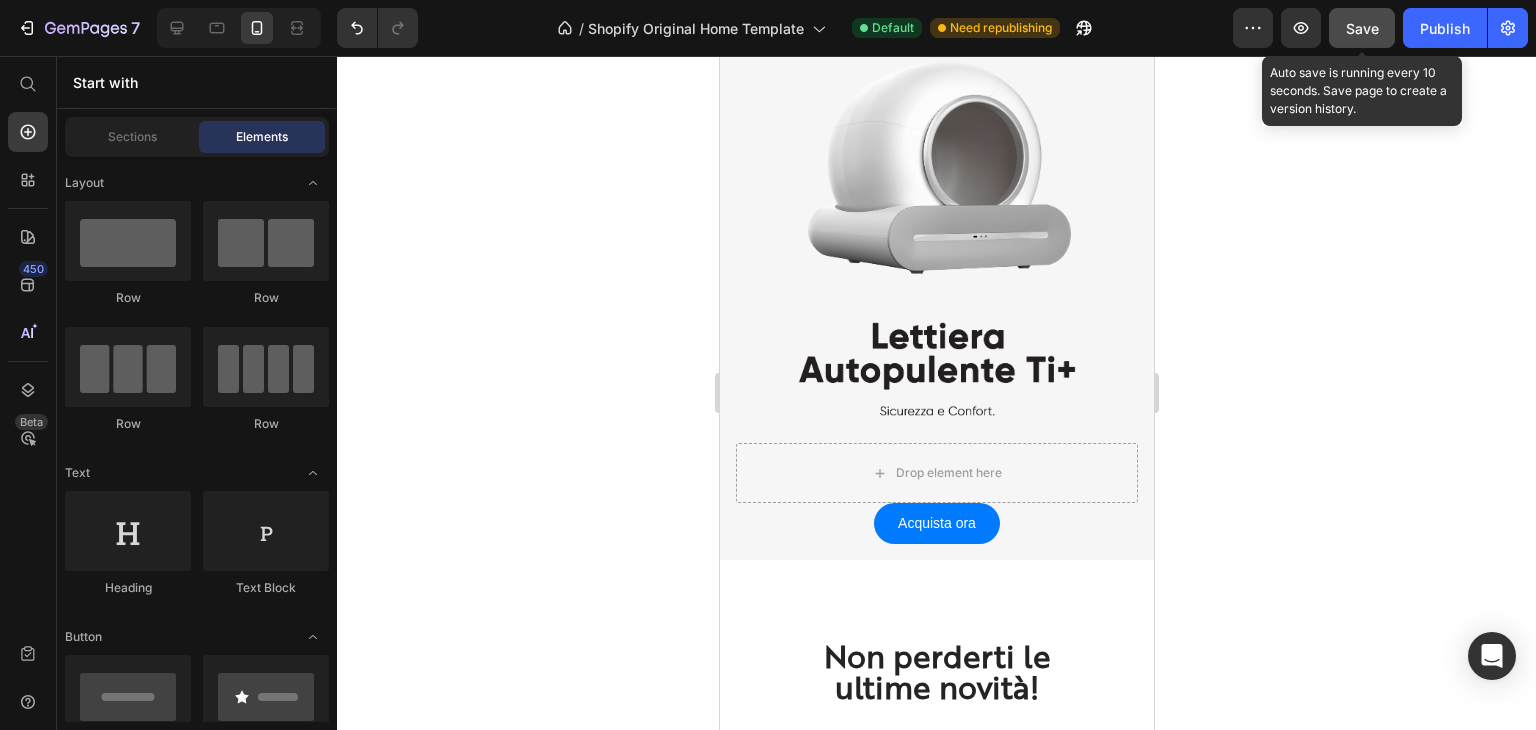 click on "Save" 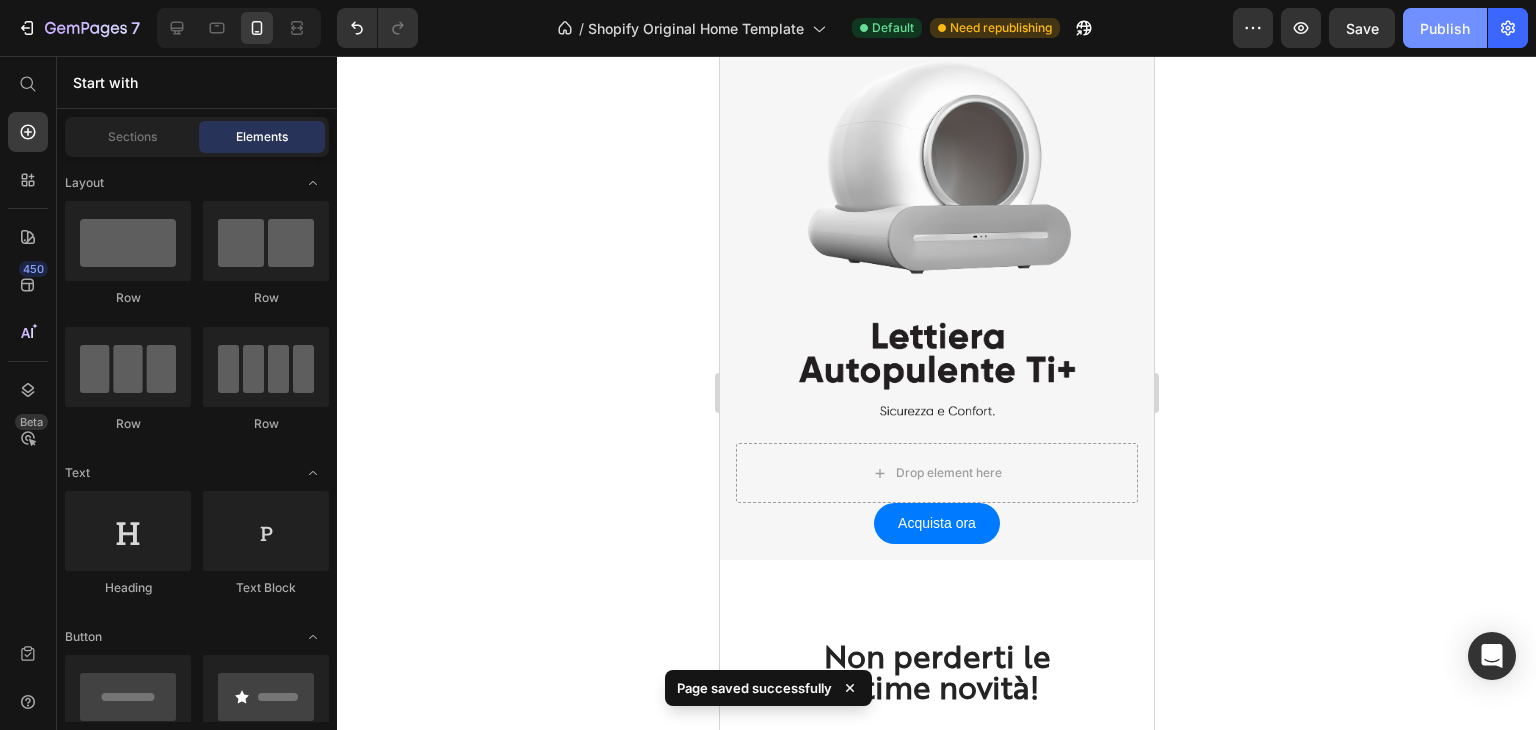 click on "Publish" 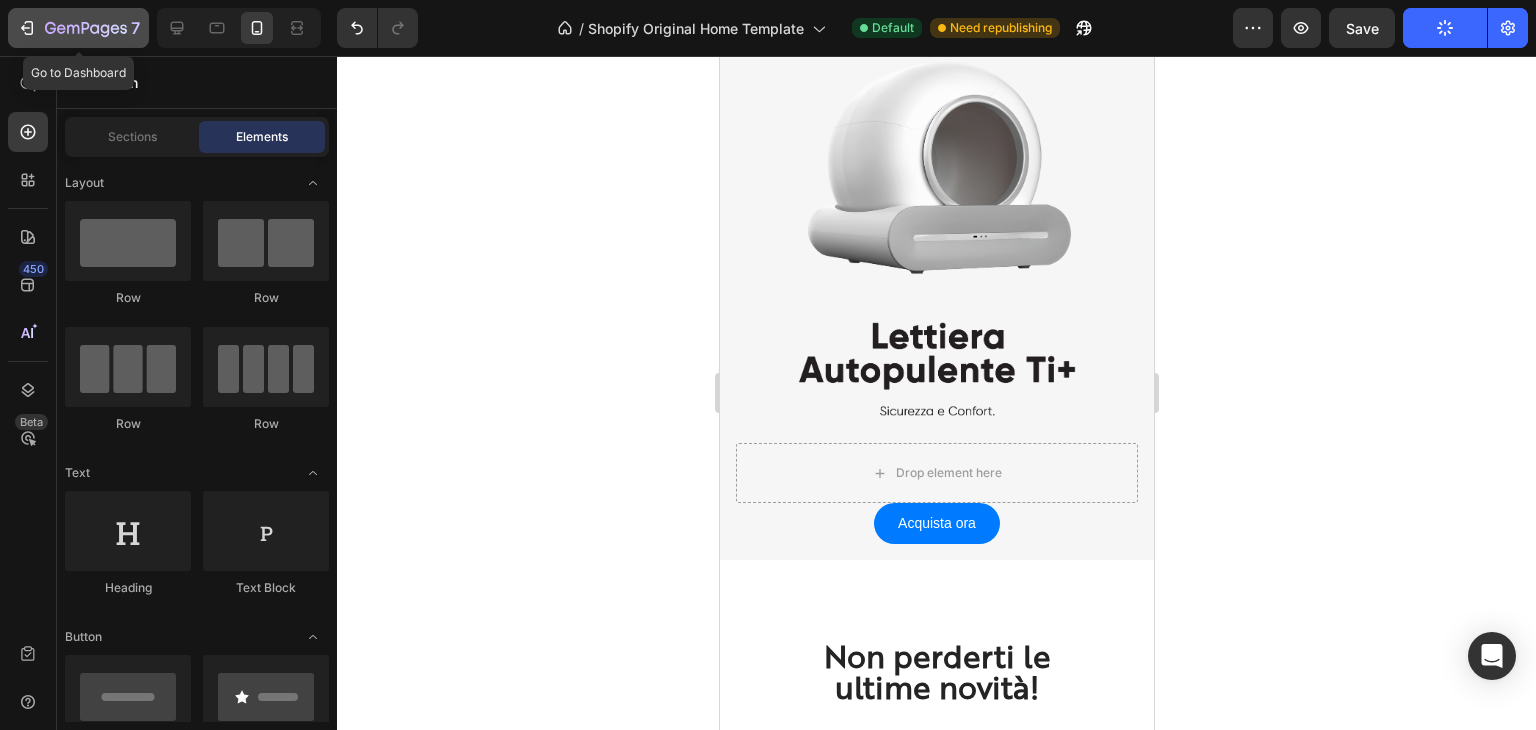 click on "7" 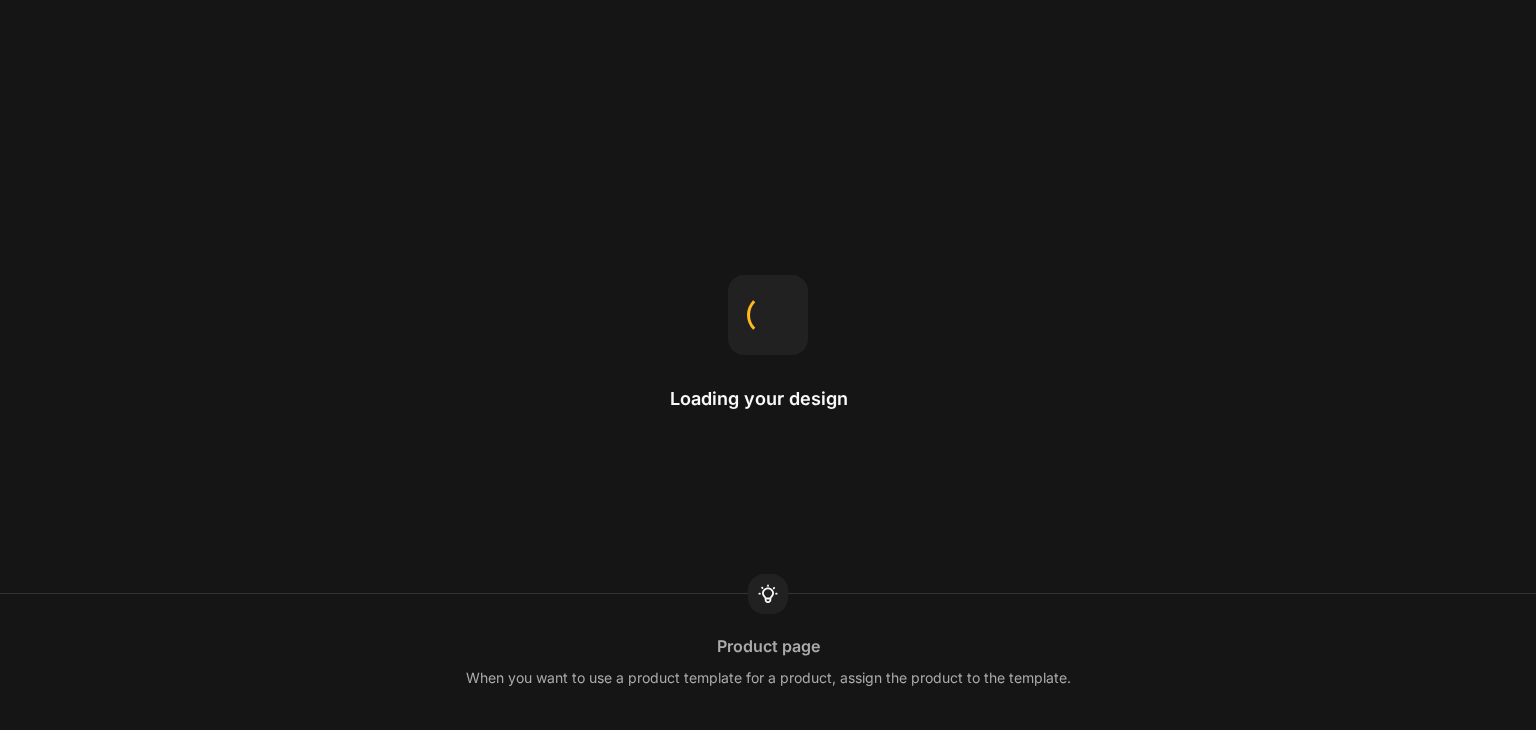 scroll, scrollTop: 0, scrollLeft: 0, axis: both 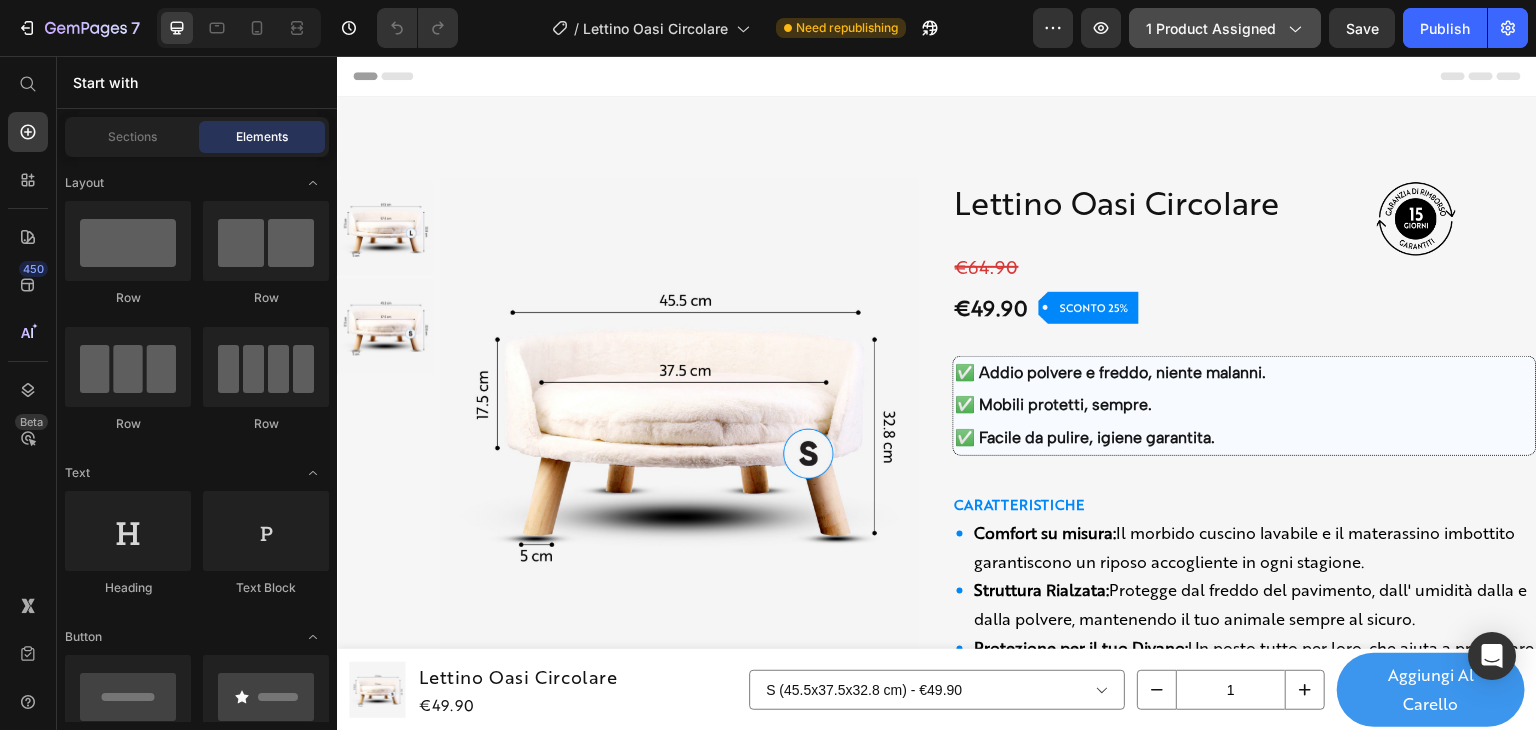 click 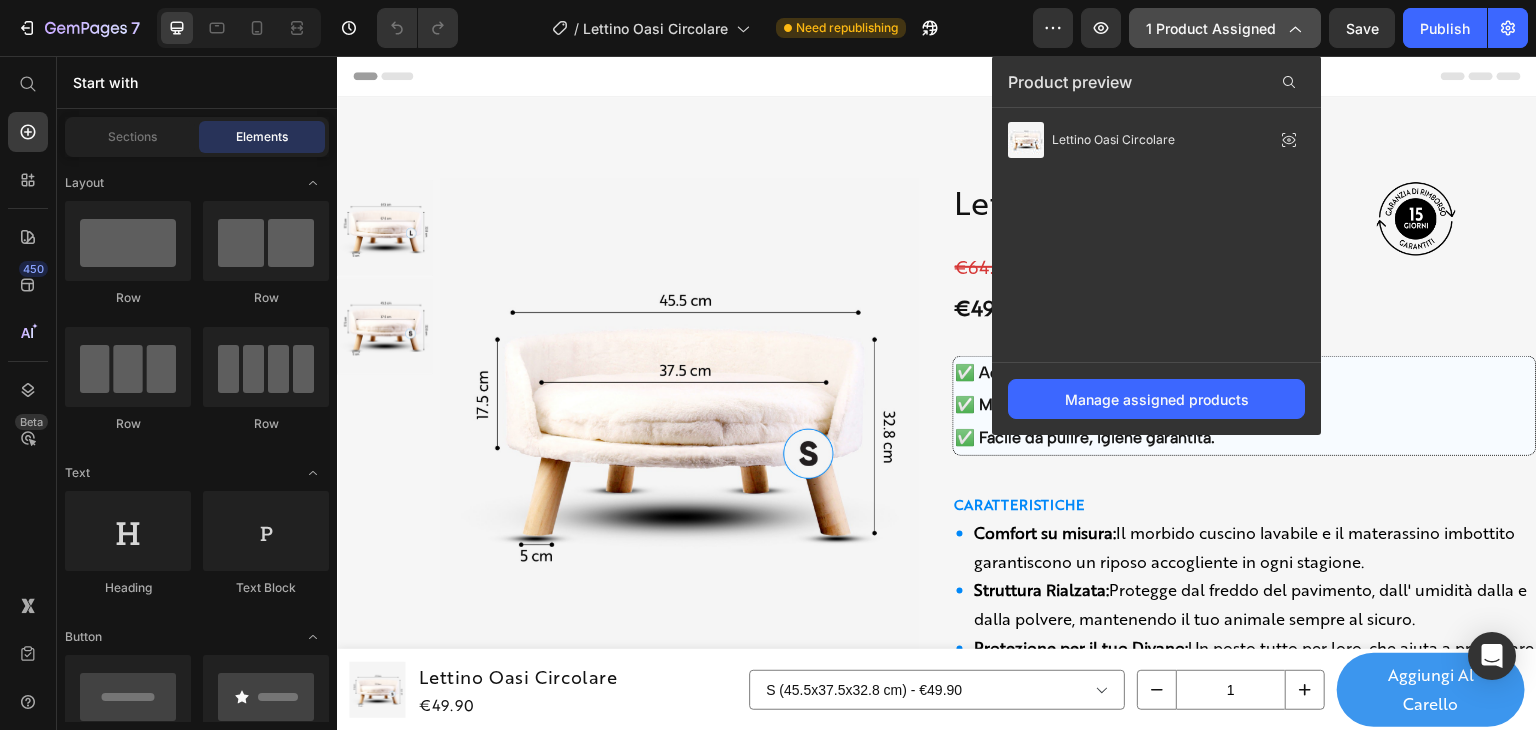 click 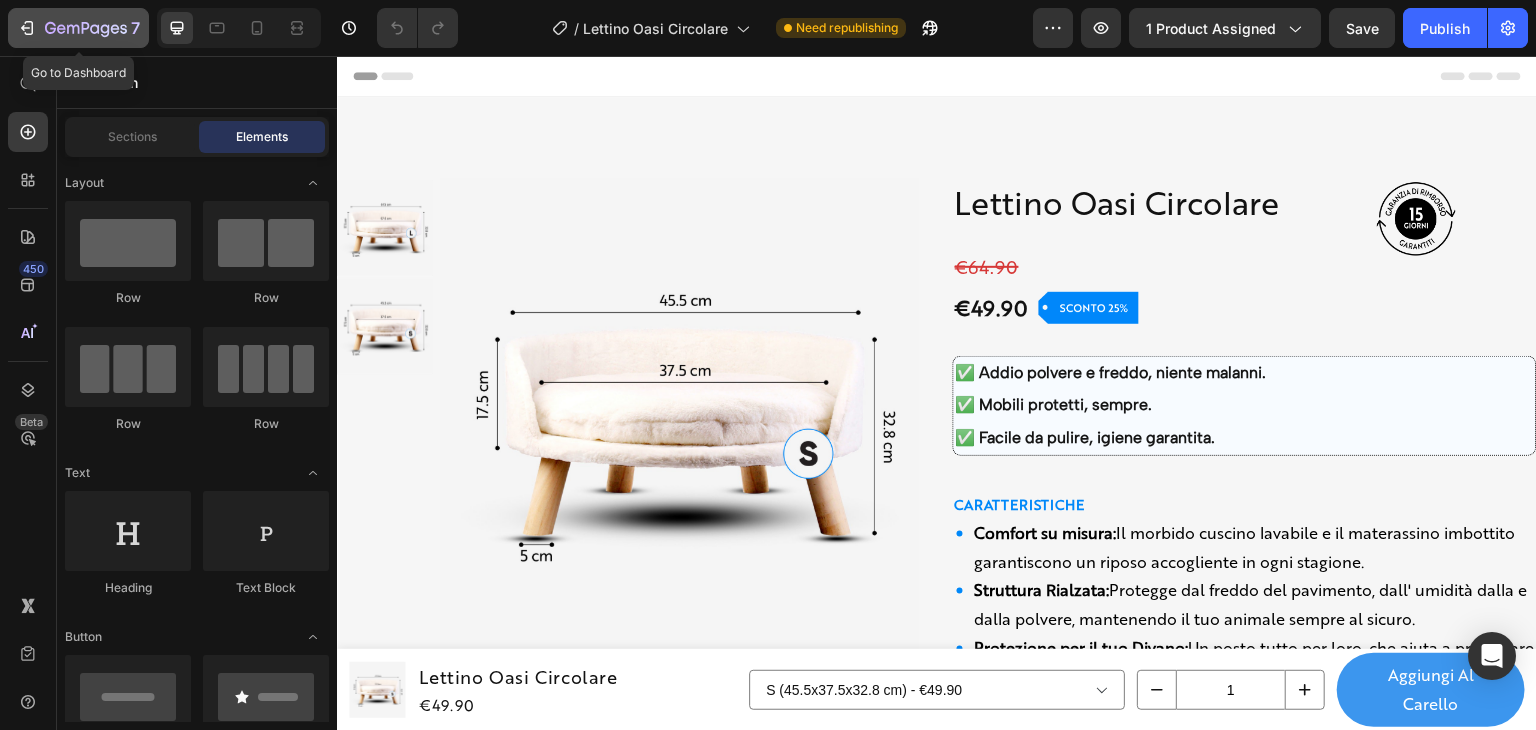 click on "7" at bounding box center (78, 28) 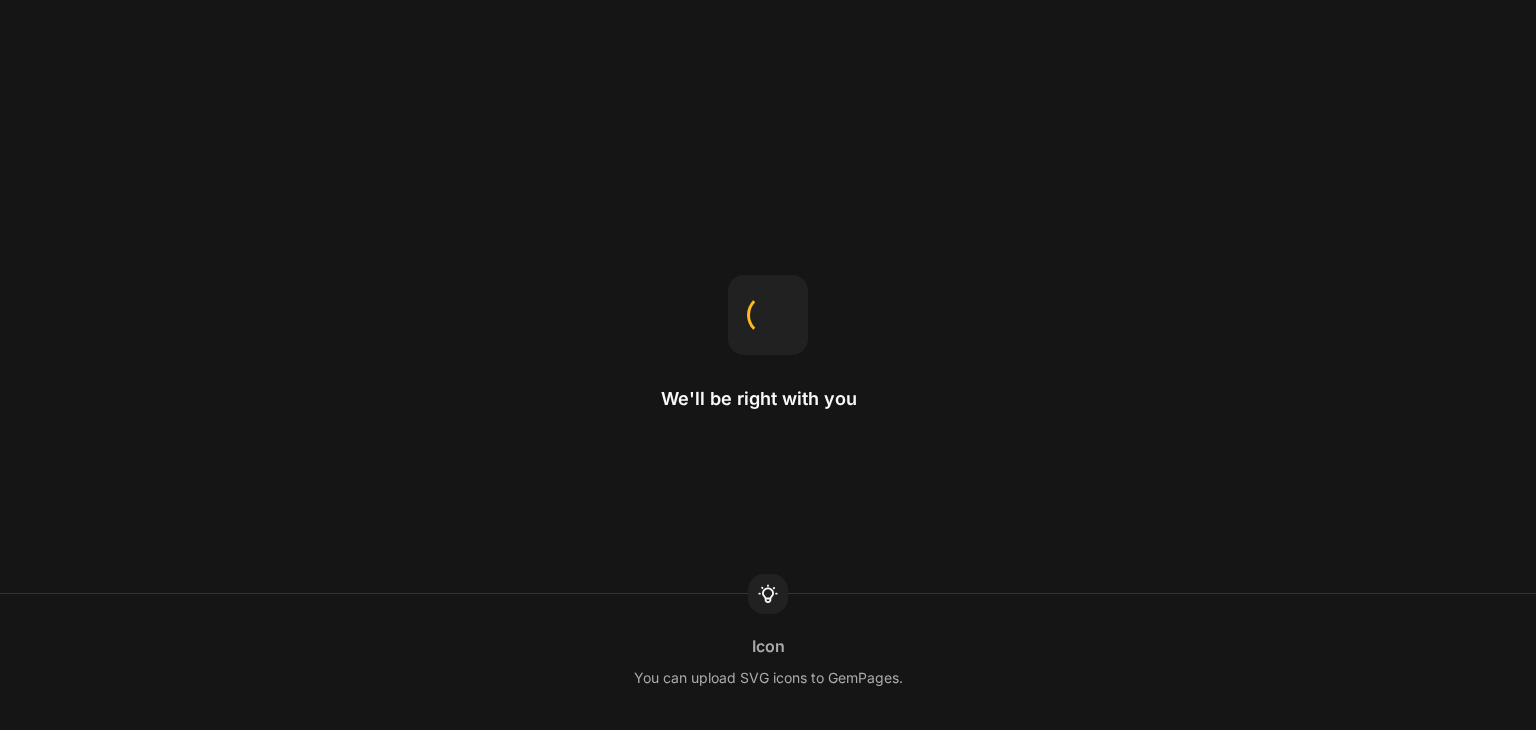 scroll, scrollTop: 0, scrollLeft: 0, axis: both 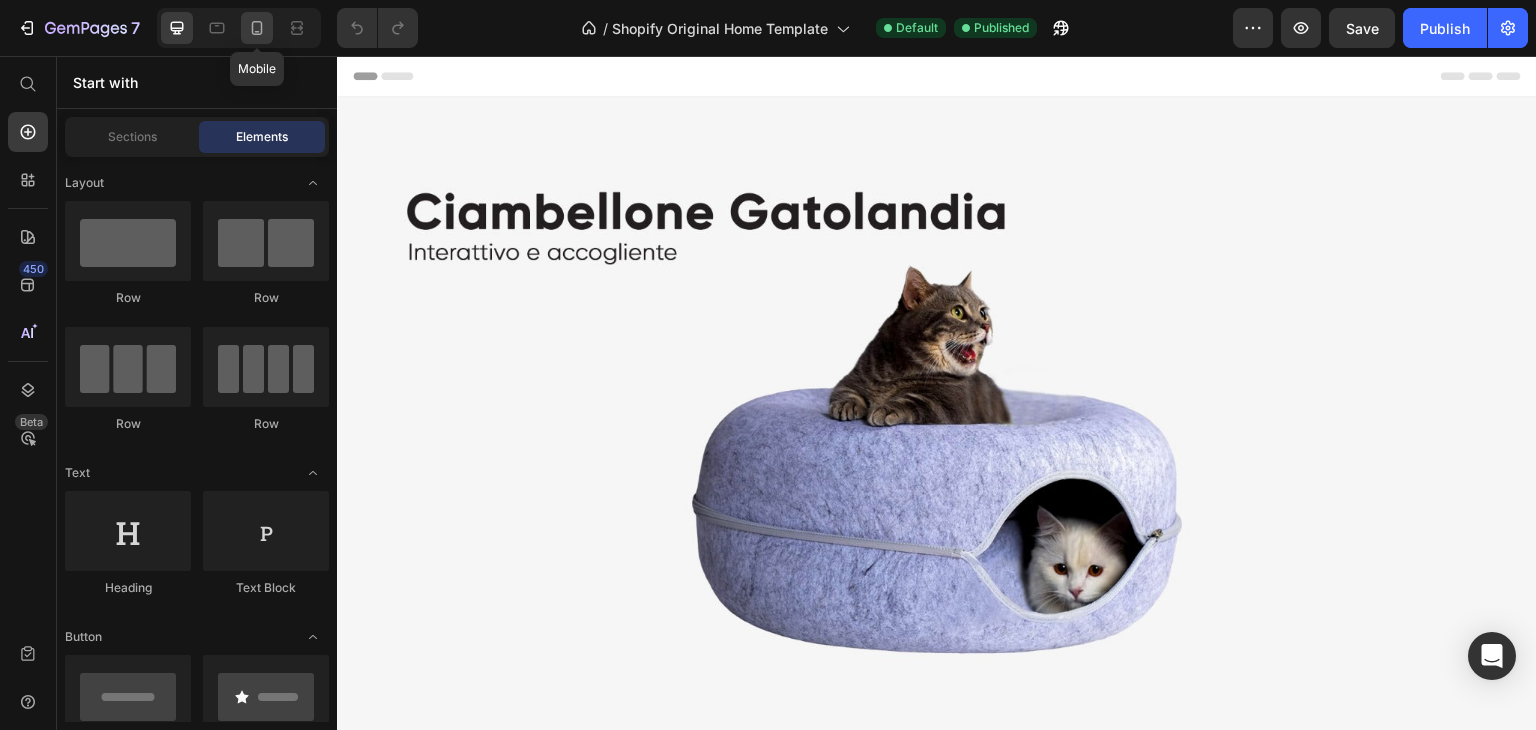 click 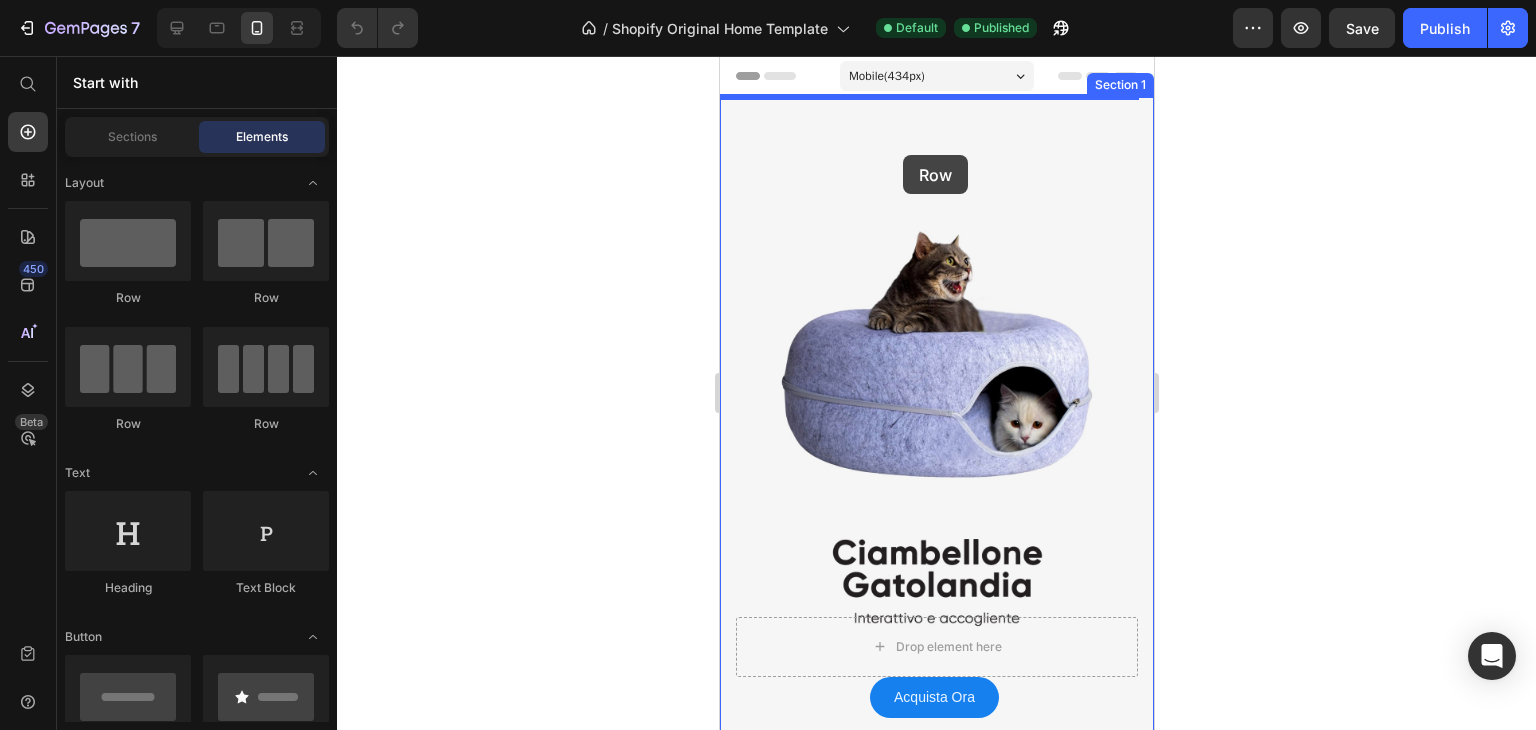 drag, startPoint x: 992, startPoint y: 293, endPoint x: 902, endPoint y: 153, distance: 166.43317 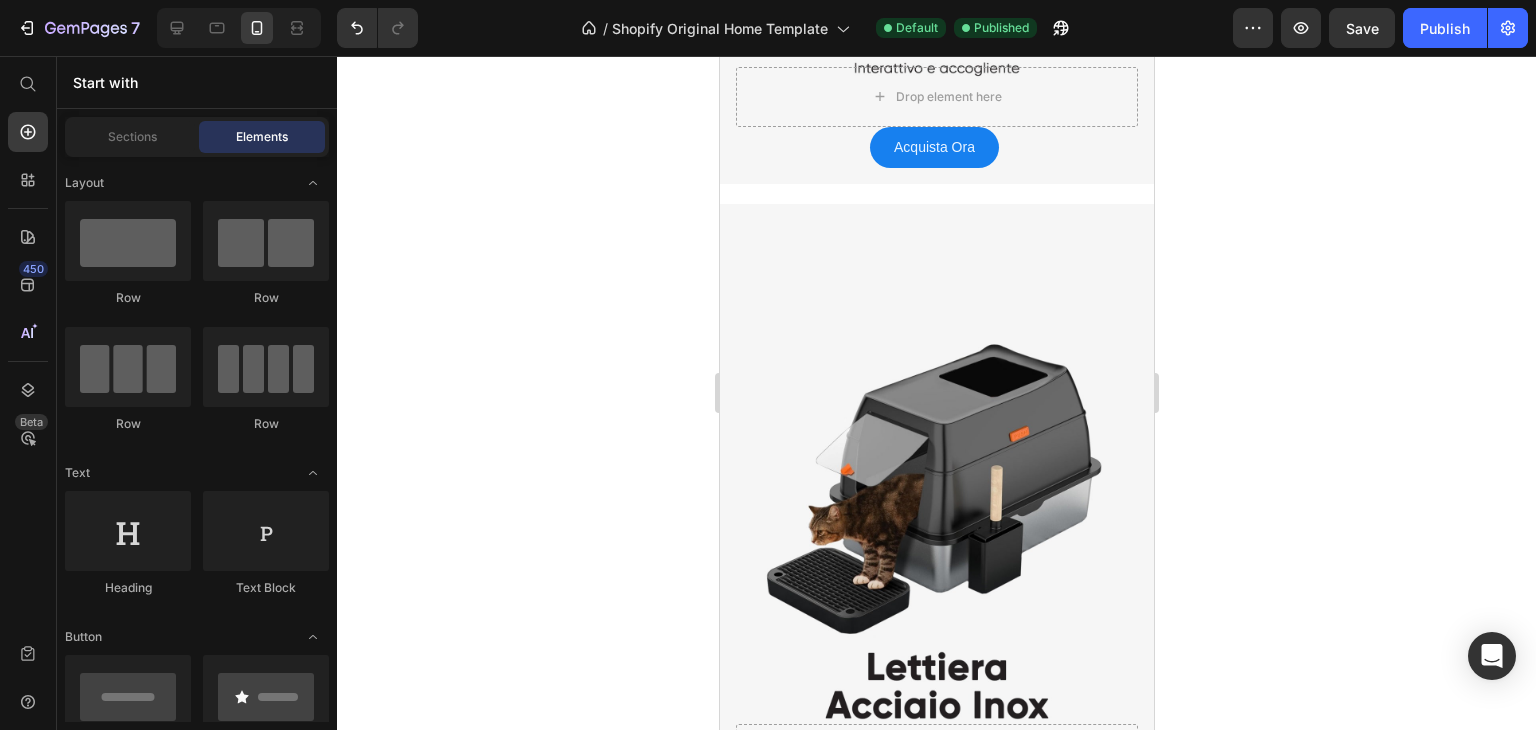 drag, startPoint x: 1149, startPoint y: 205, endPoint x: 1877, endPoint y: 439, distance: 764.6829 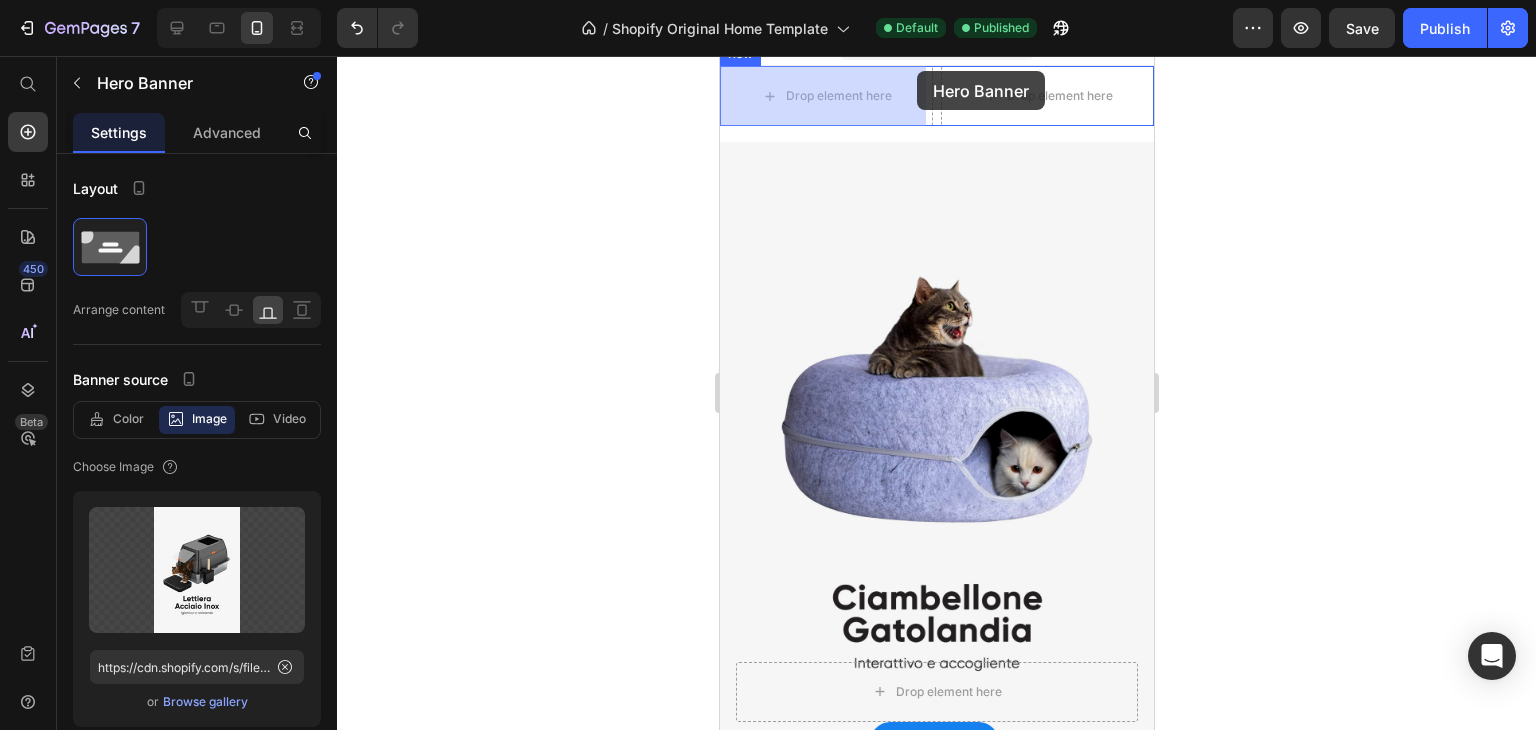 scroll, scrollTop: 0, scrollLeft: 0, axis: both 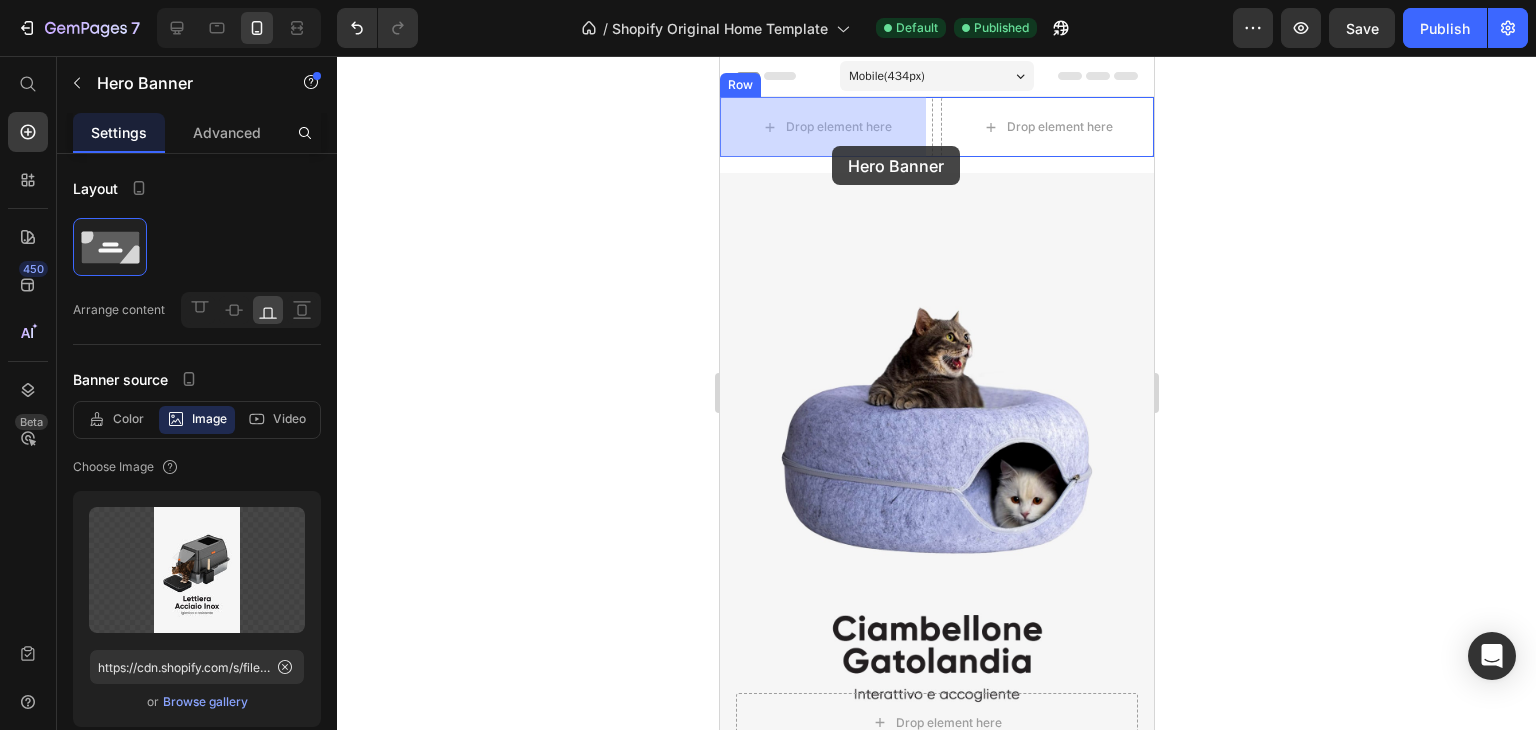 drag, startPoint x: 1028, startPoint y: 404, endPoint x: 830, endPoint y: 146, distance: 325.21994 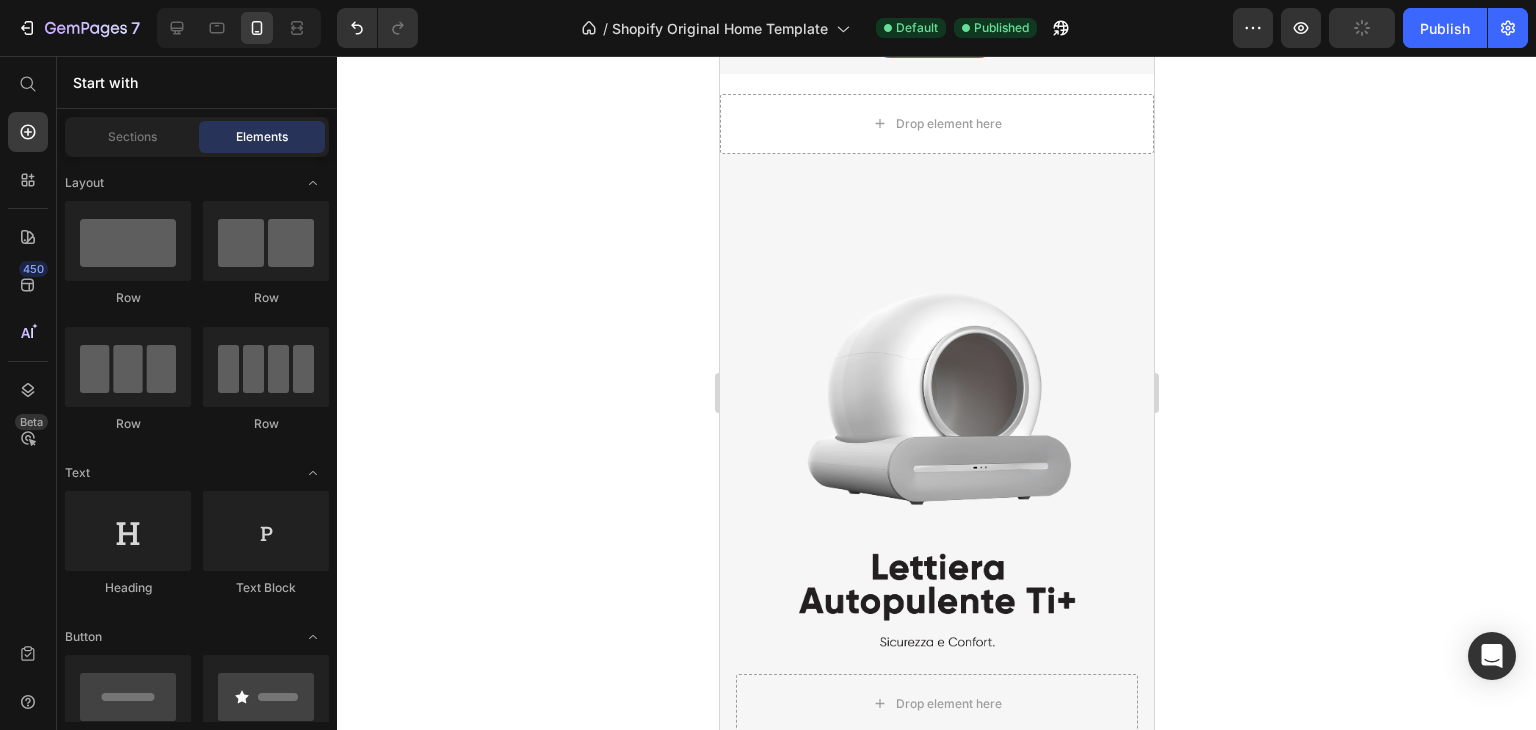 scroll, scrollTop: 1092, scrollLeft: 0, axis: vertical 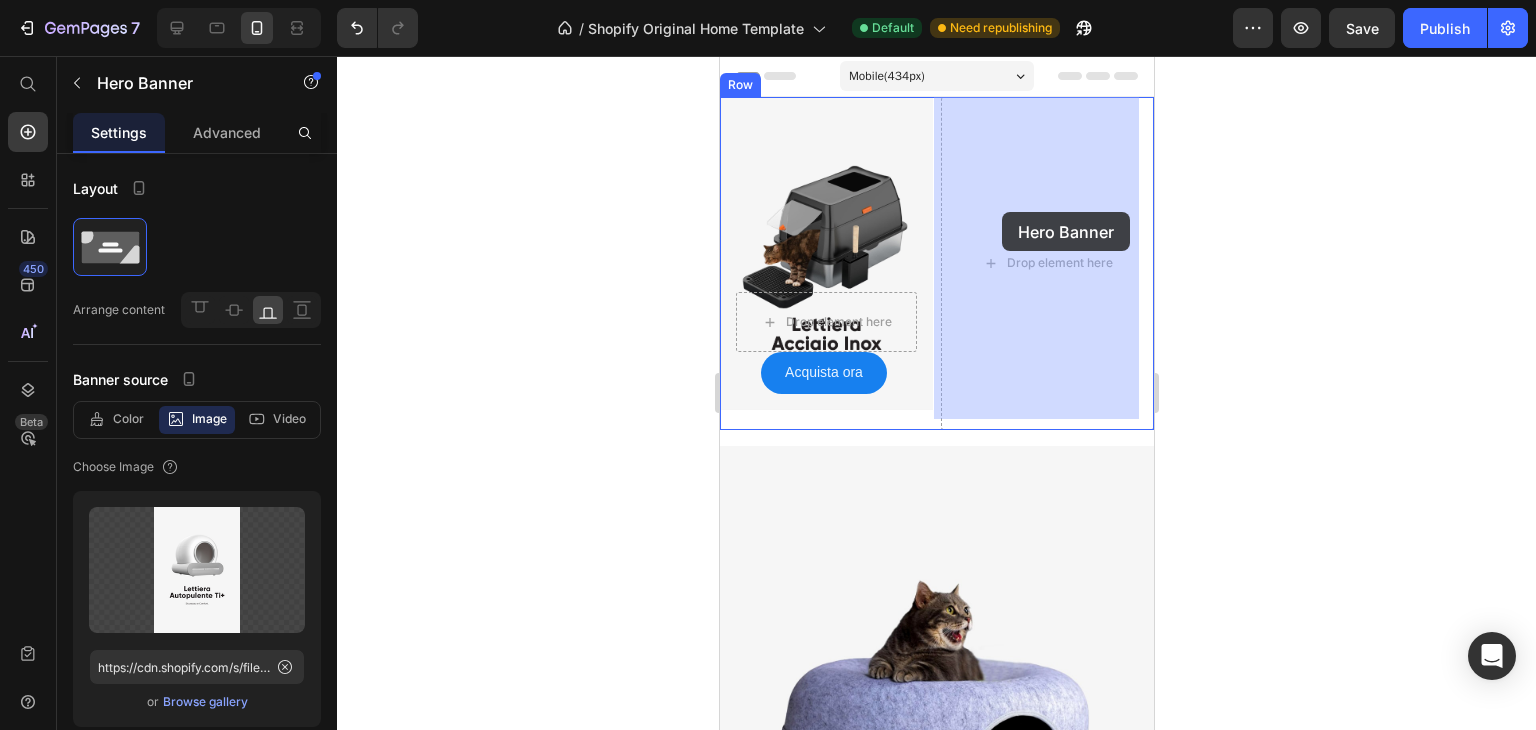 drag, startPoint x: 1006, startPoint y: 437, endPoint x: 1002, endPoint y: 214, distance: 223.03587 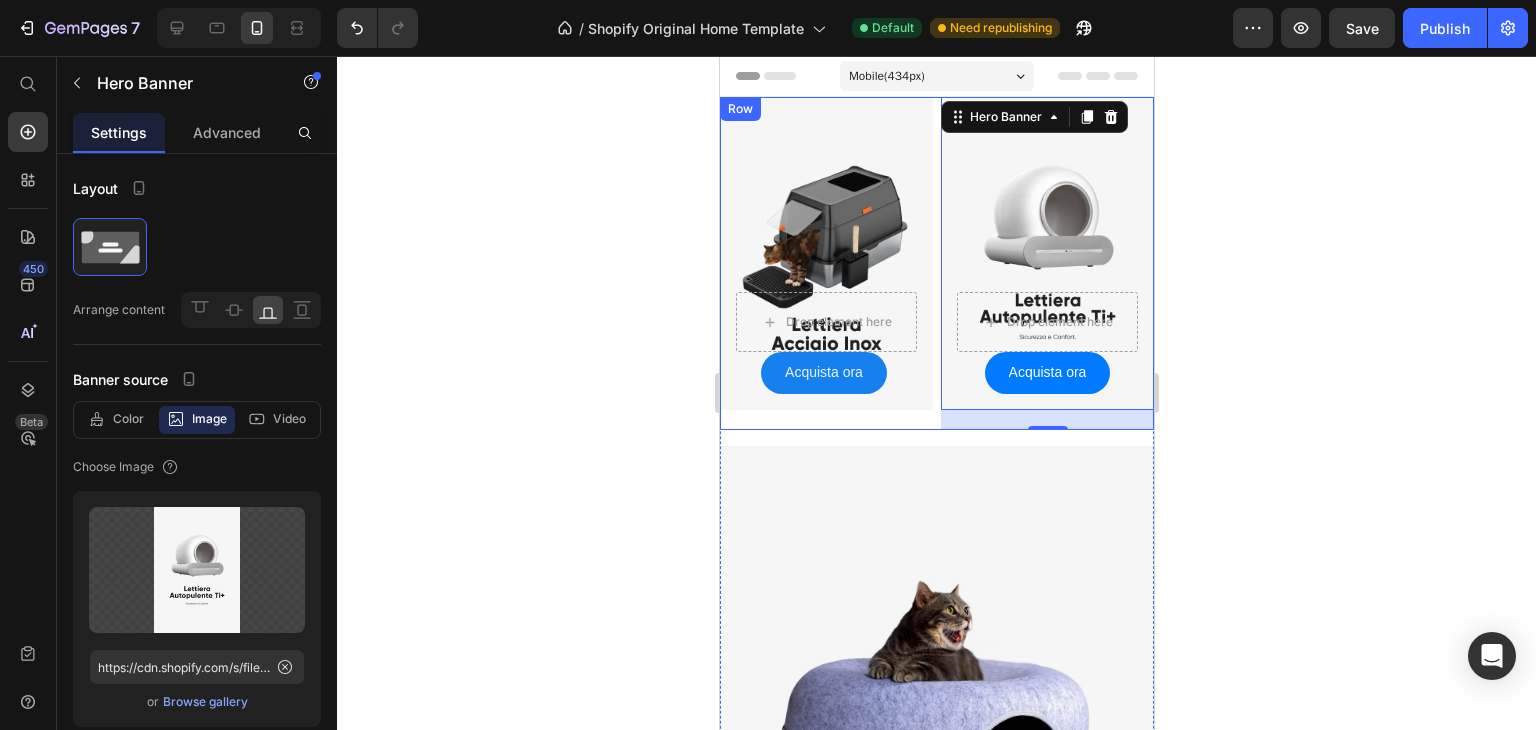 click on "Drop element here Acquista ora Button Row Hero Banner
Drop element here Acquista ora Button Row Hero Banner   20 Row" at bounding box center [936, 263] 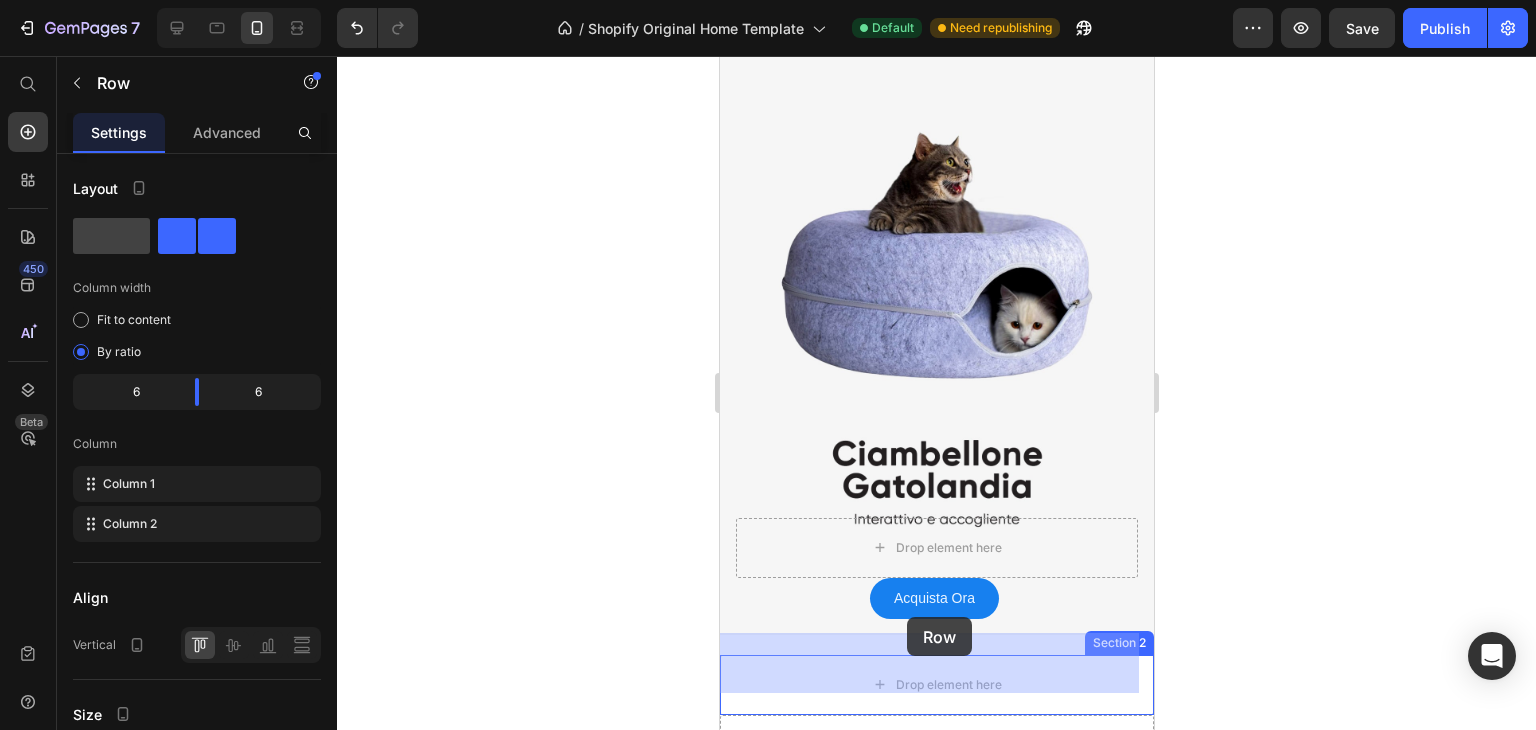 scroll, scrollTop: 465, scrollLeft: 0, axis: vertical 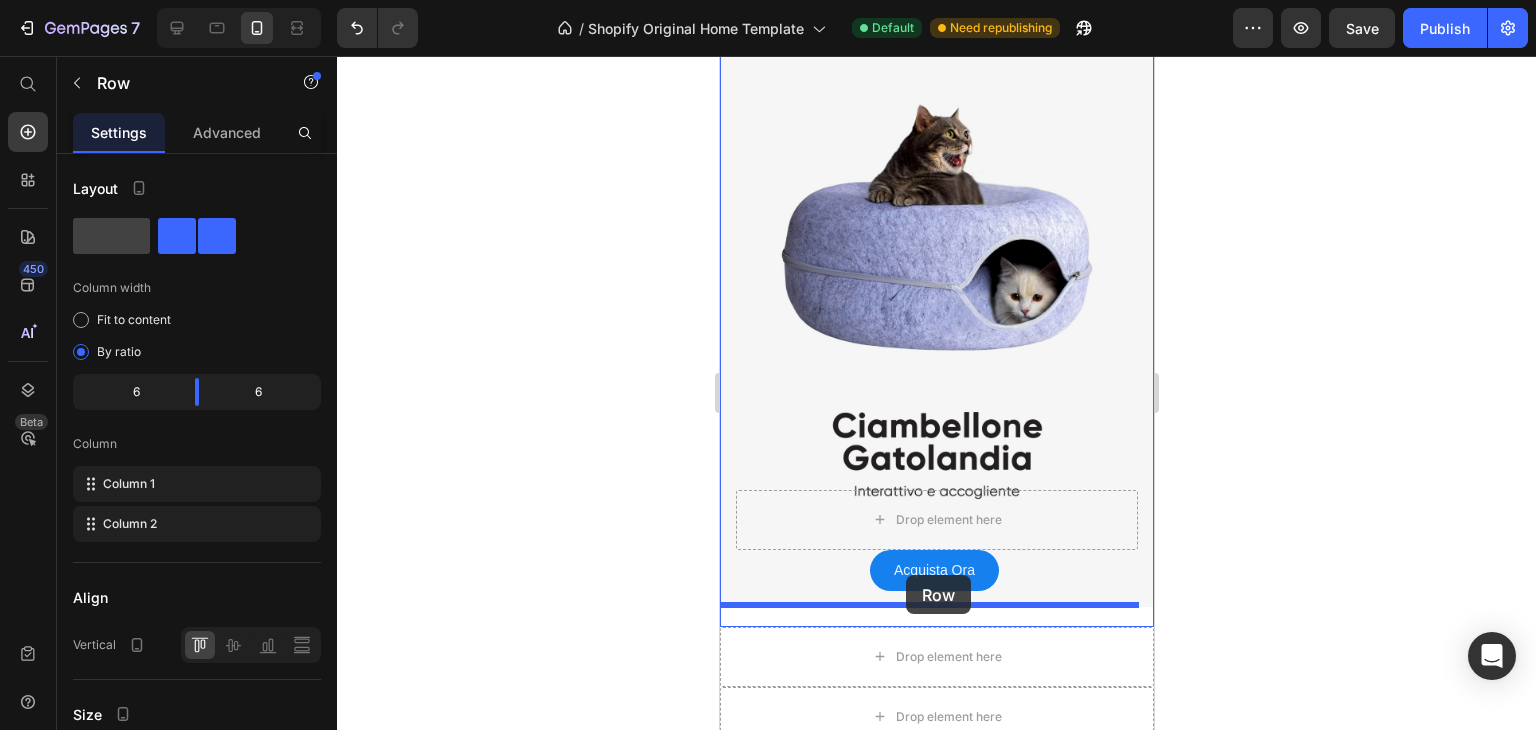 drag, startPoint x: 758, startPoint y: 113, endPoint x: 903, endPoint y: 575, distance: 484.22 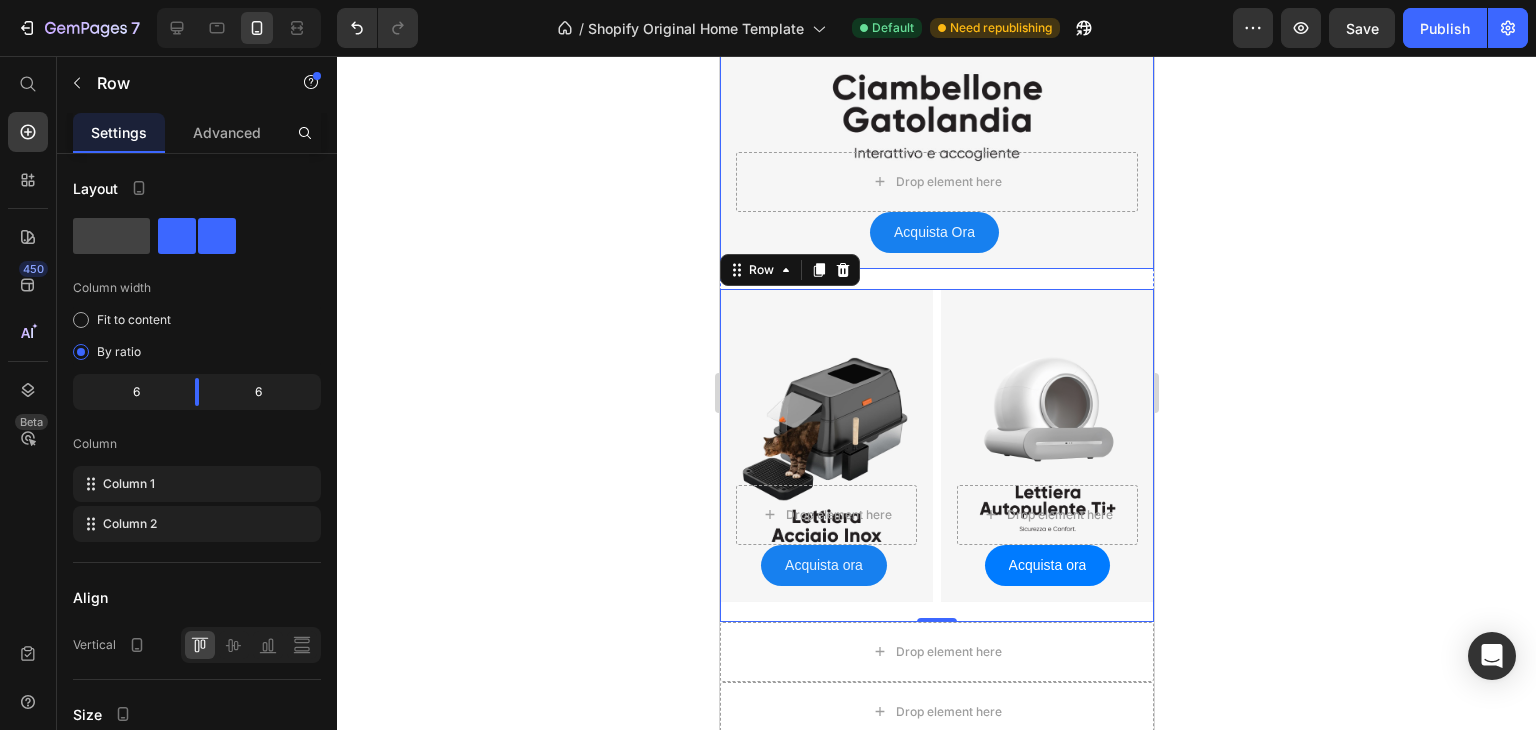 scroll, scrollTop: 128, scrollLeft: 0, axis: vertical 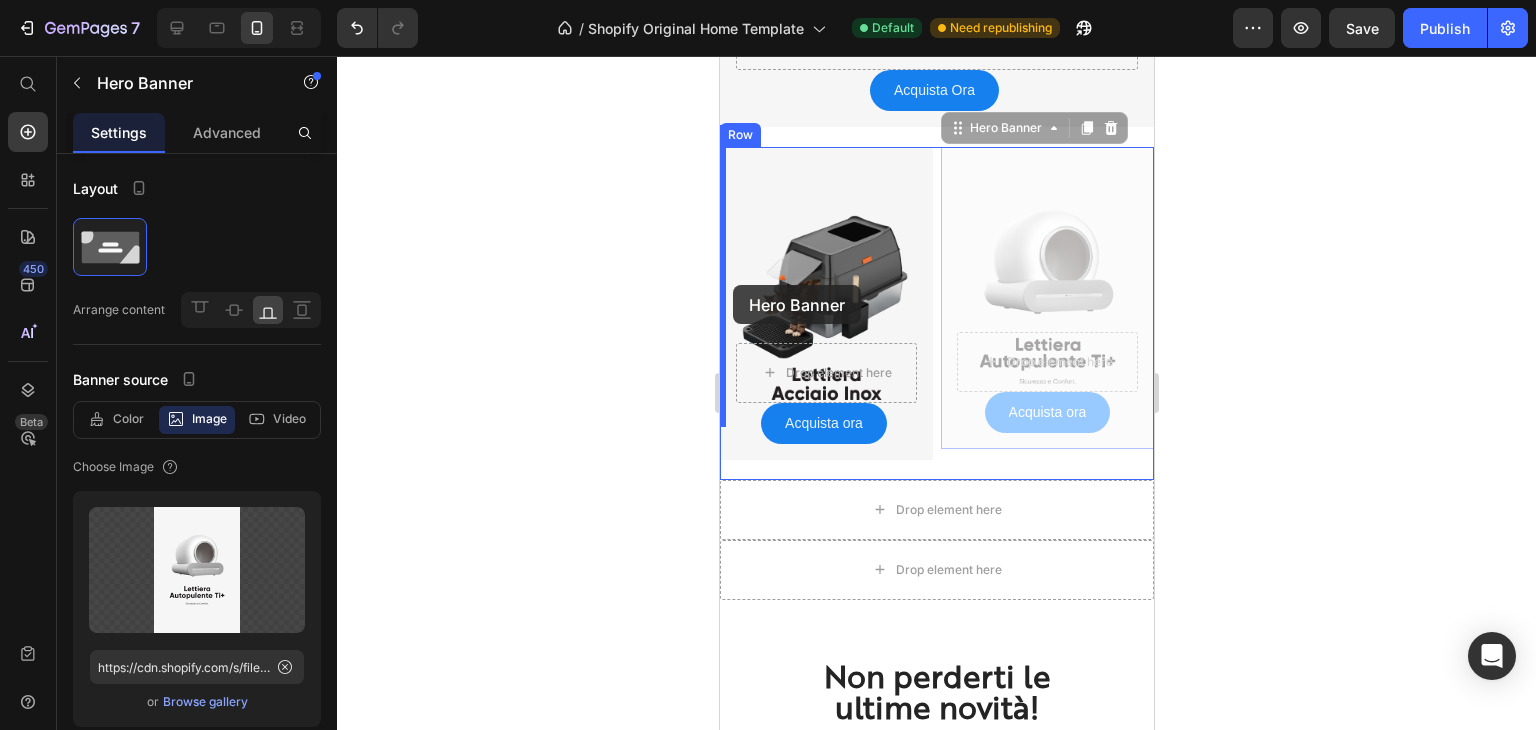 drag, startPoint x: 1066, startPoint y: 273, endPoint x: 731, endPoint y: 285, distance: 335.21484 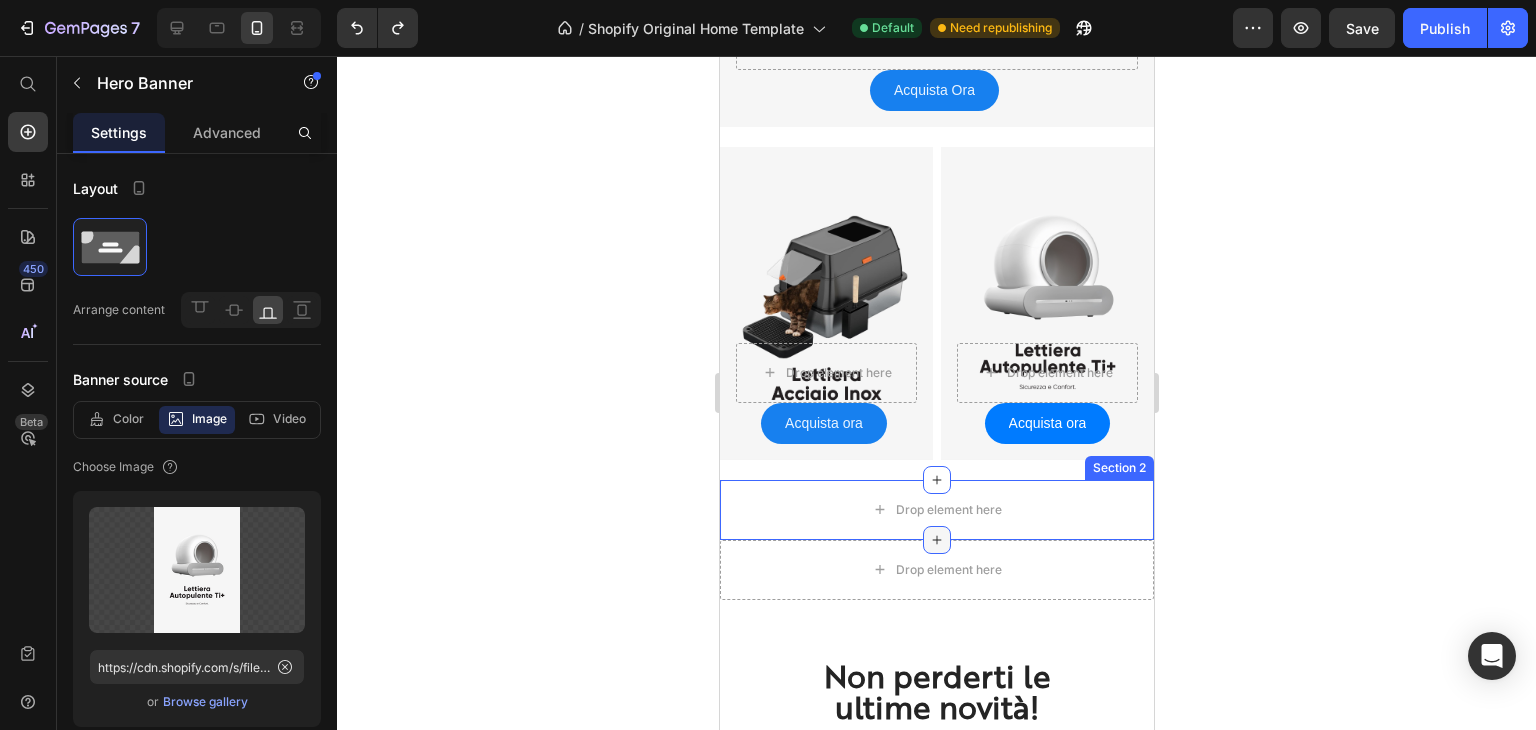 click 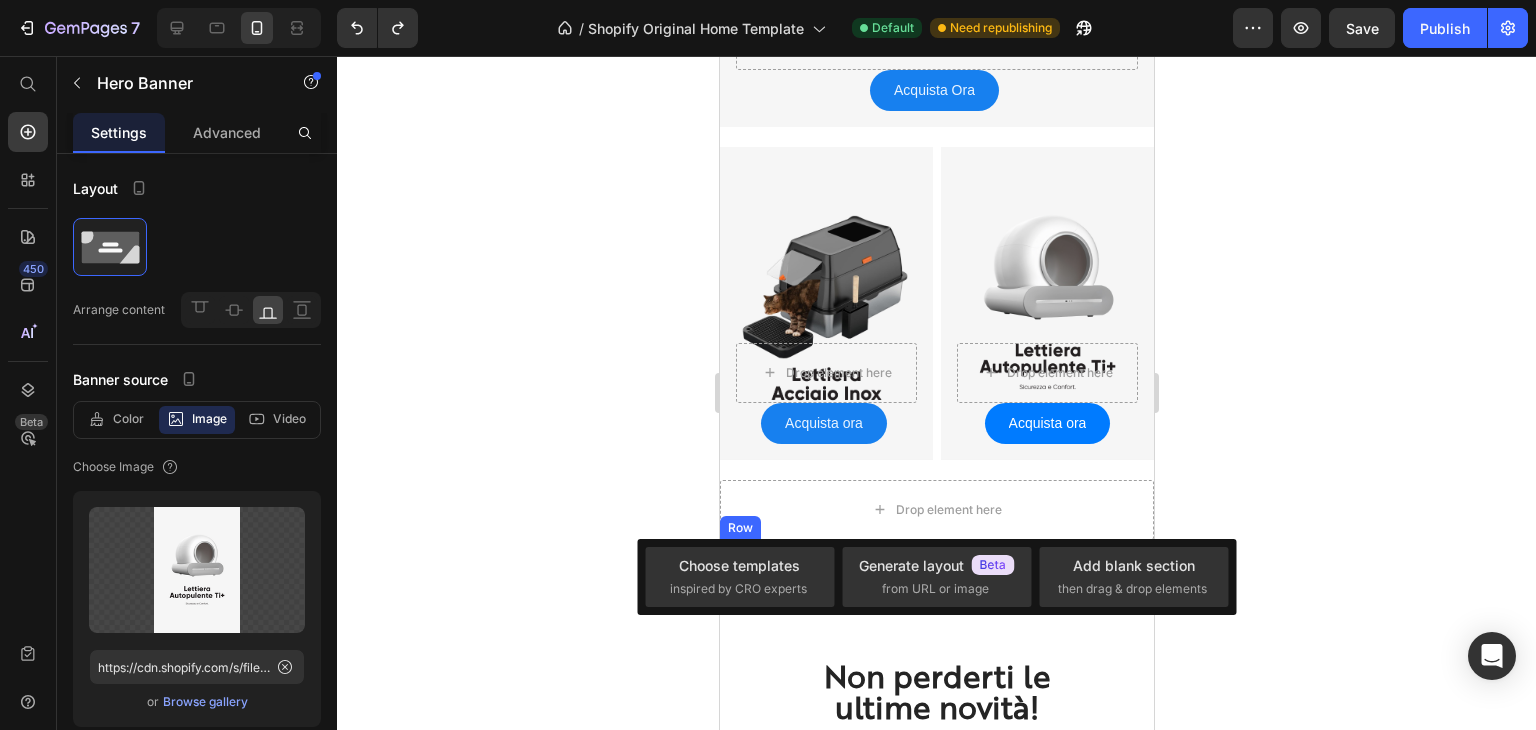 click on "Drop element here" at bounding box center [936, 570] 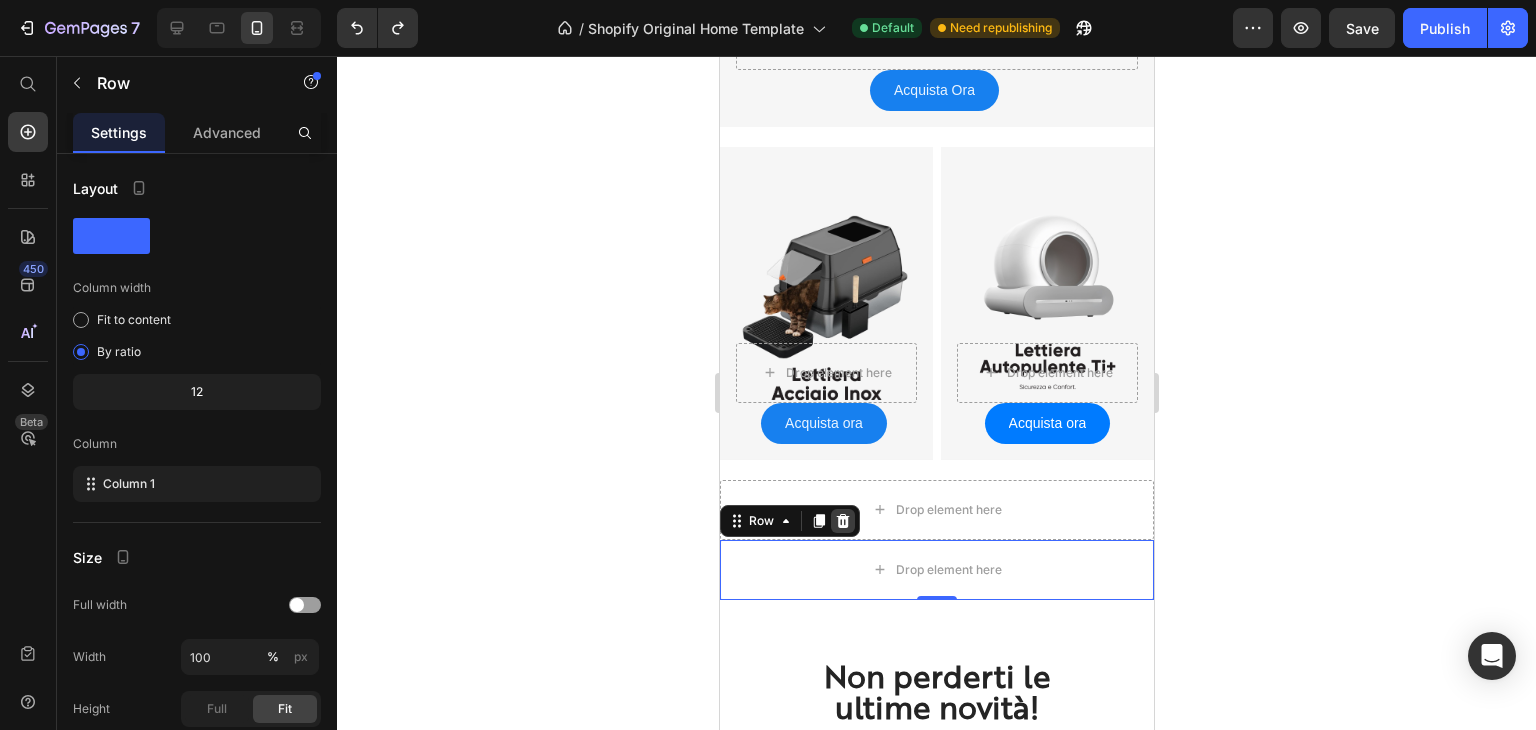 click 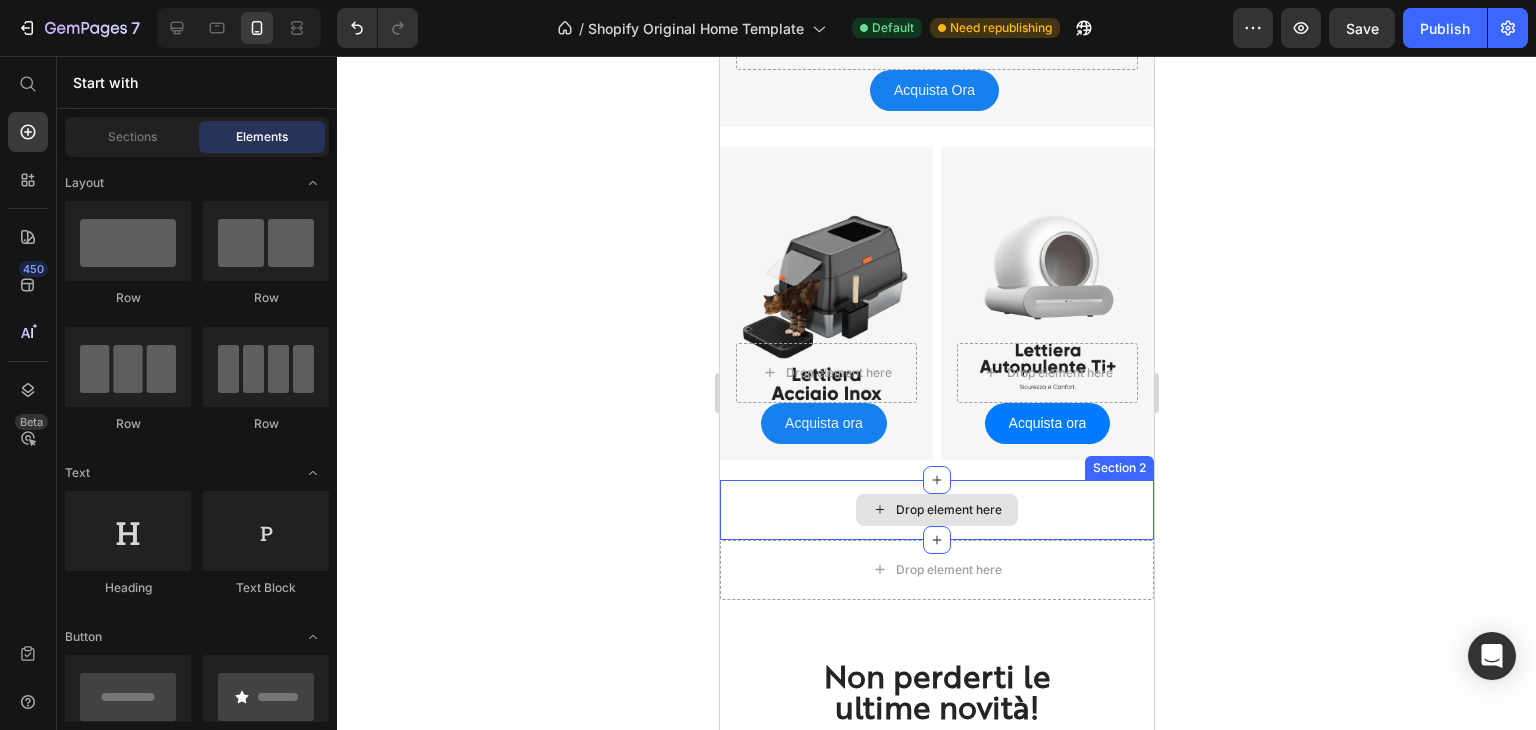 click on "Drop element here" at bounding box center [936, 510] 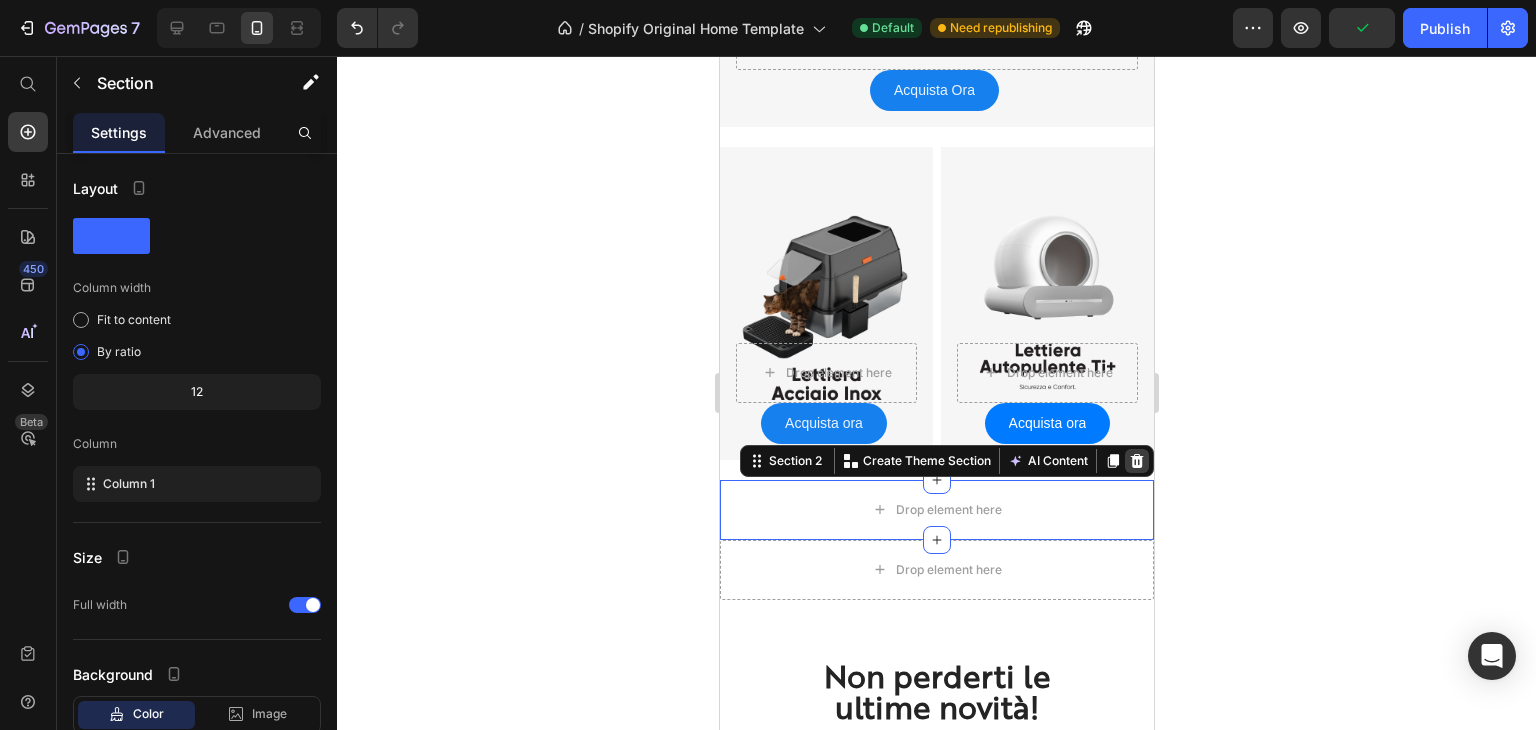 click at bounding box center (1136, 461) 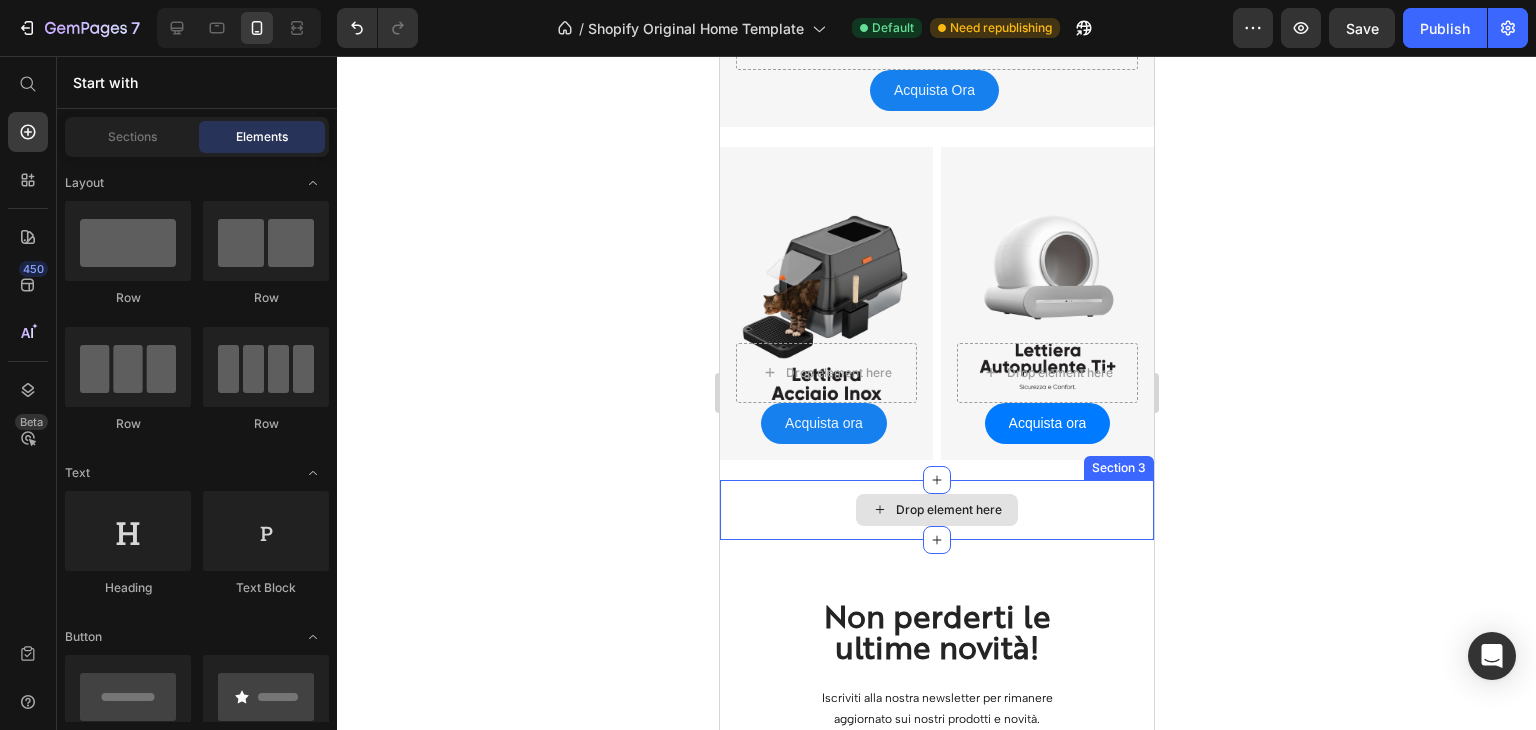 click on "Drop element here" at bounding box center [936, 510] 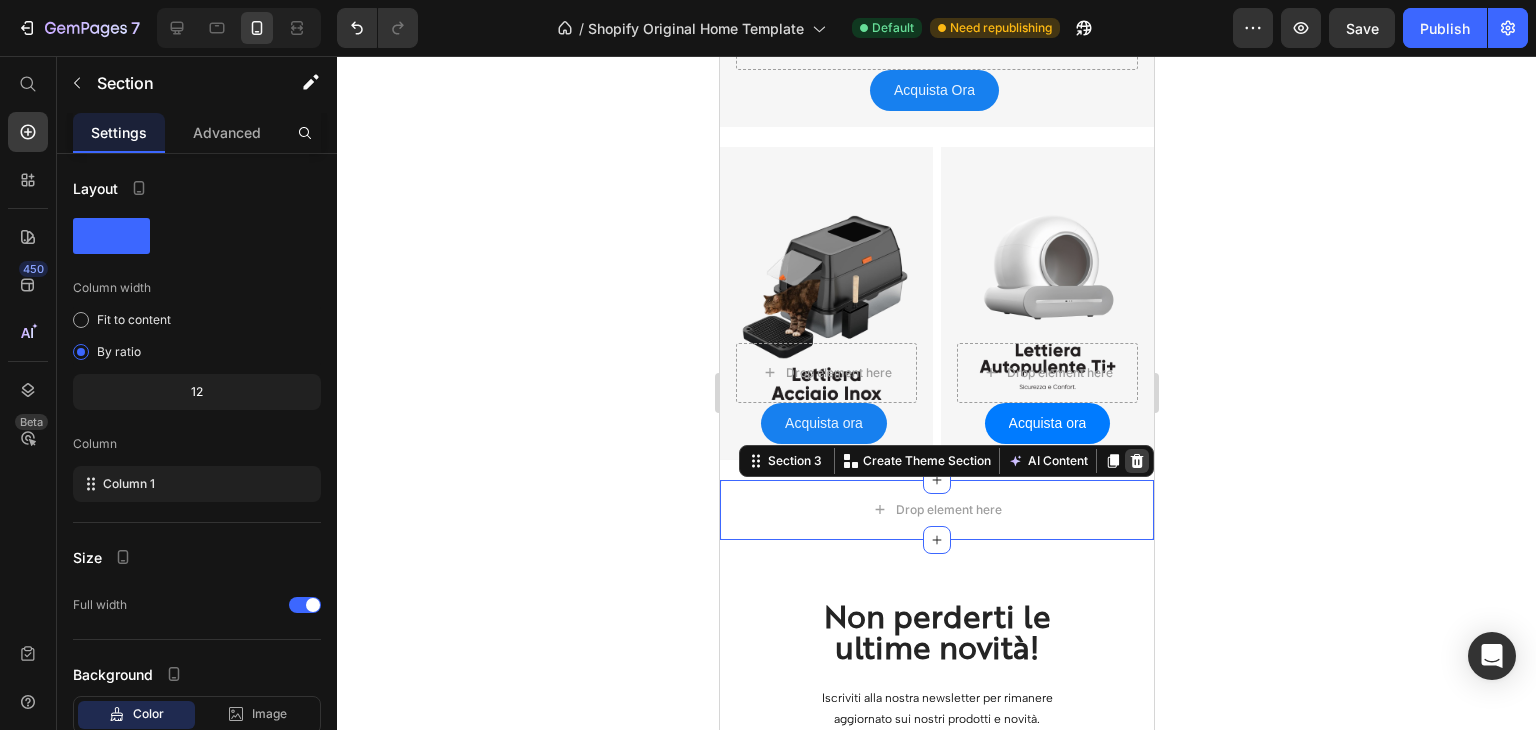 click 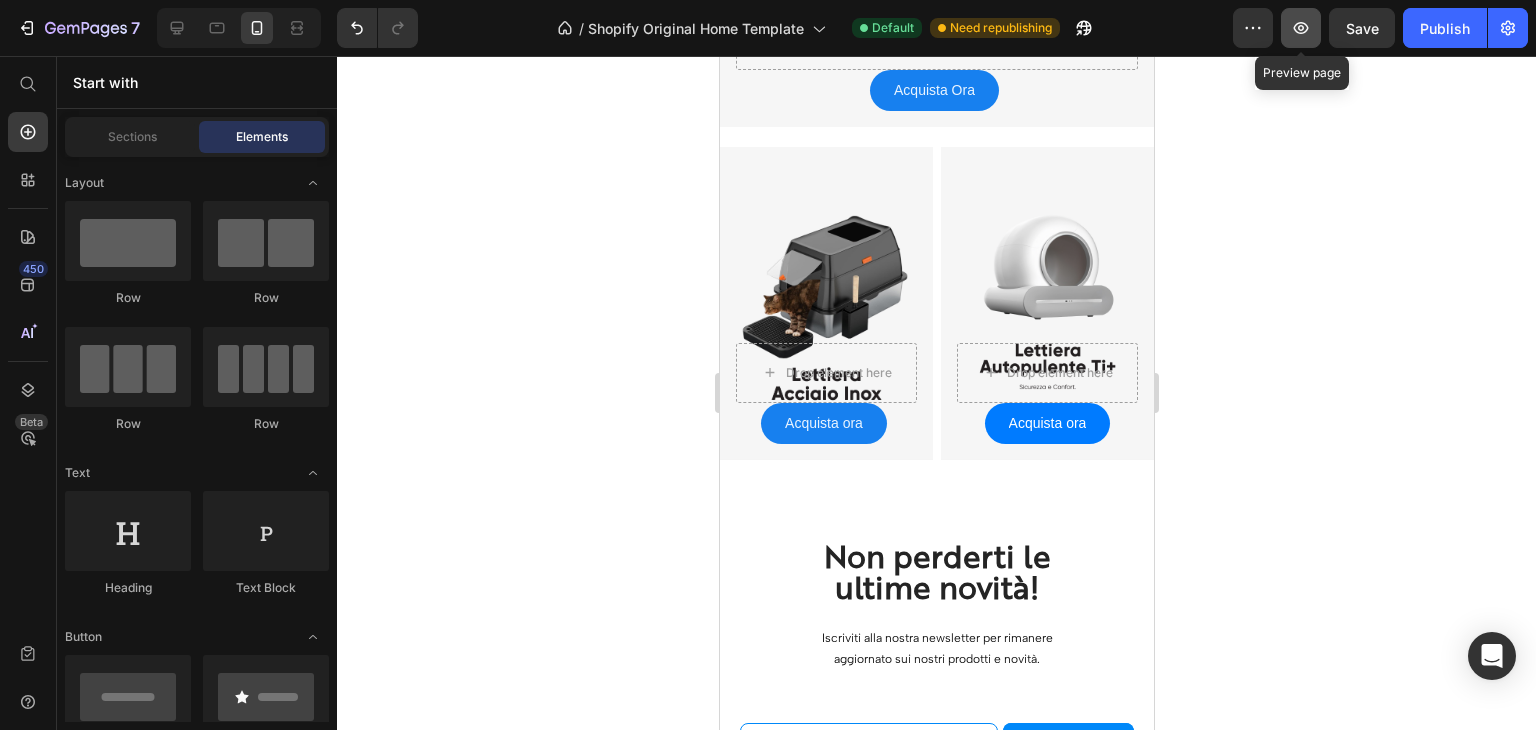 click 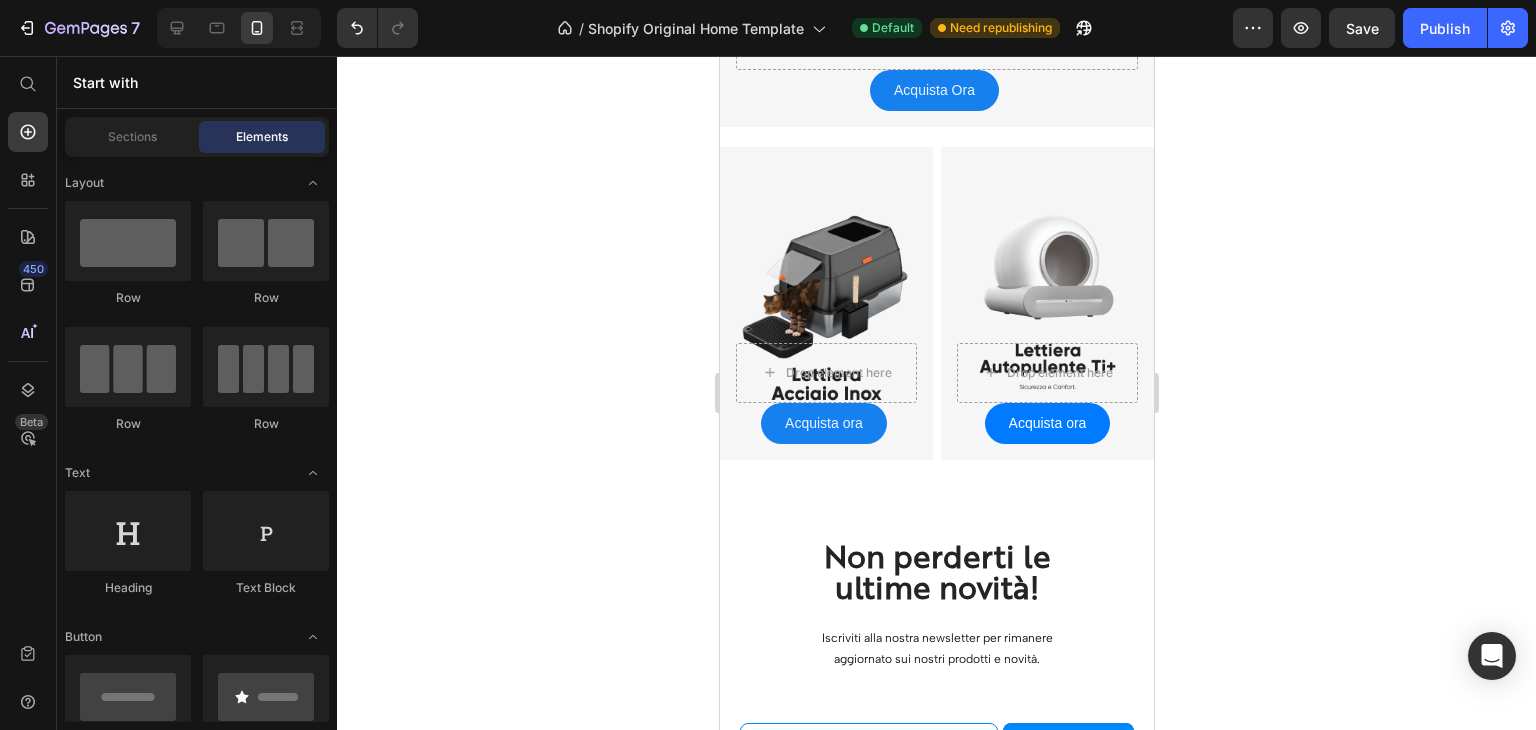 type 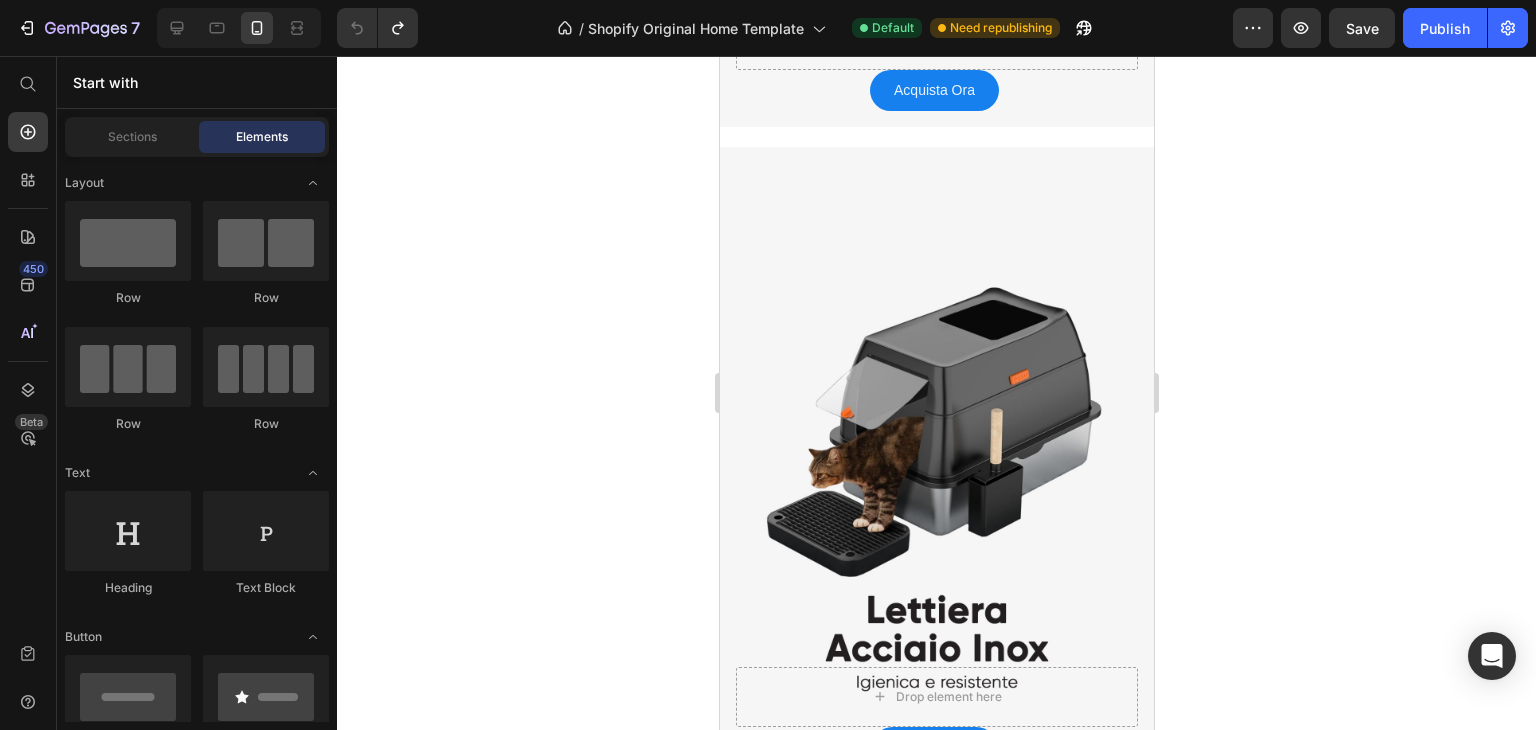 scroll, scrollTop: 269, scrollLeft: 0, axis: vertical 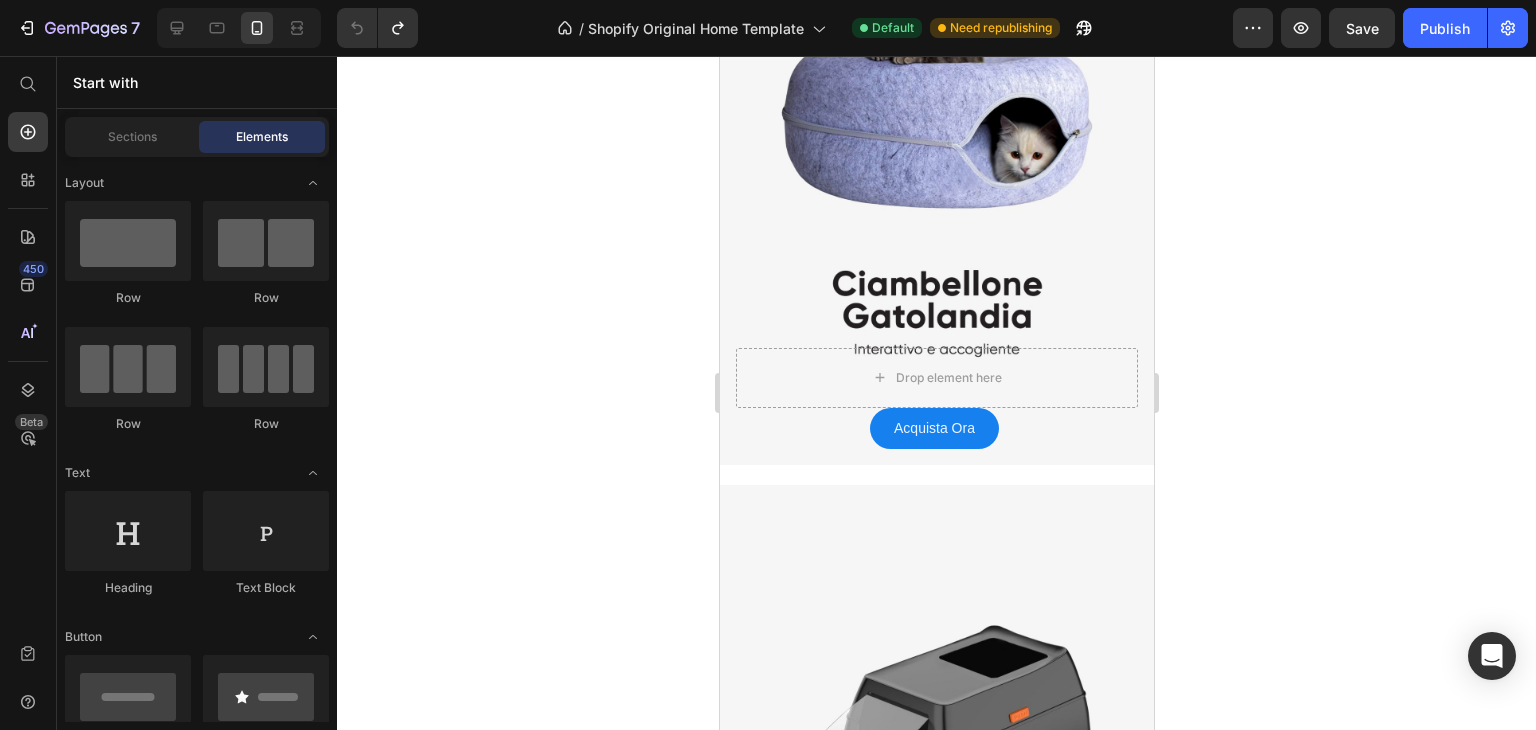 drag, startPoint x: 1139, startPoint y: 236, endPoint x: 2016, endPoint y: 666, distance: 976.7441 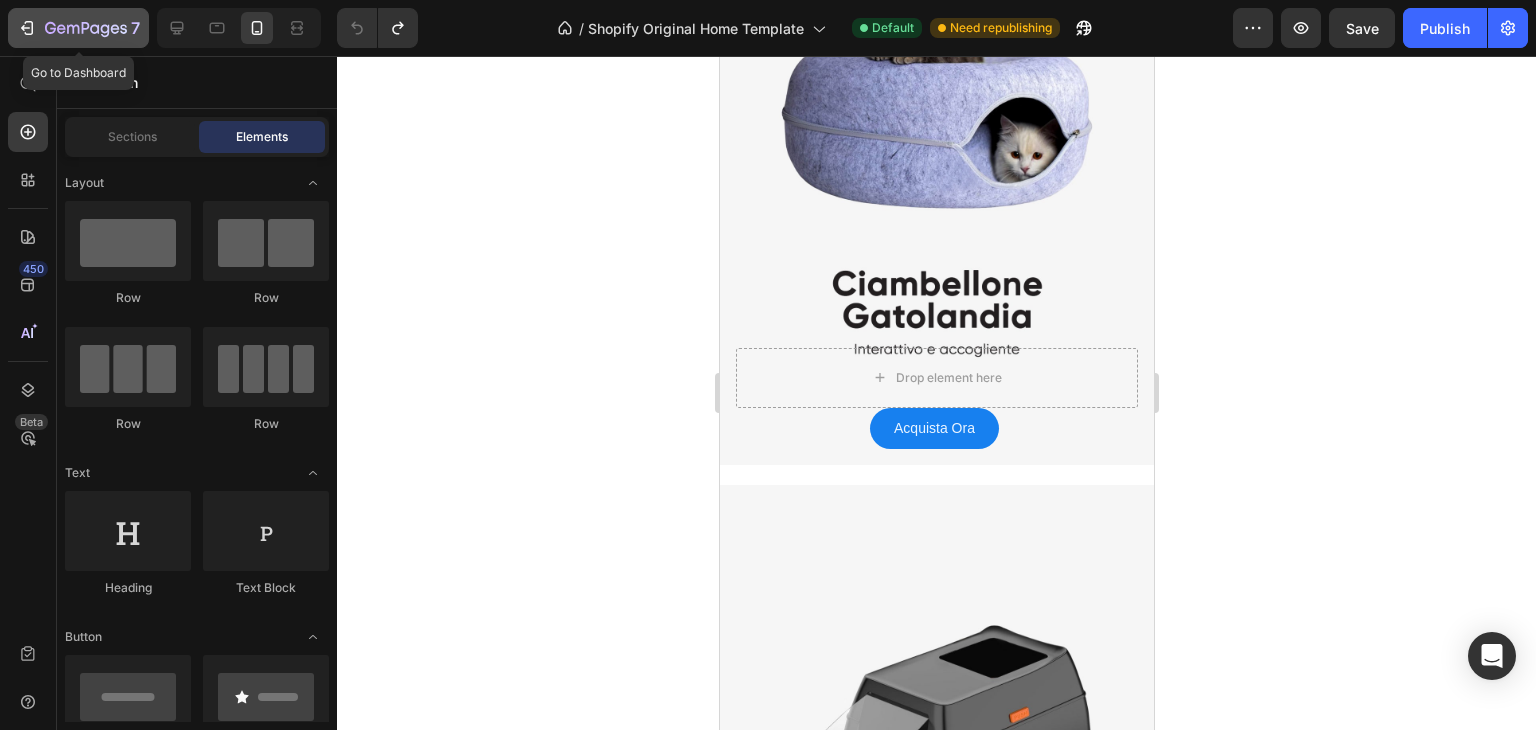 click 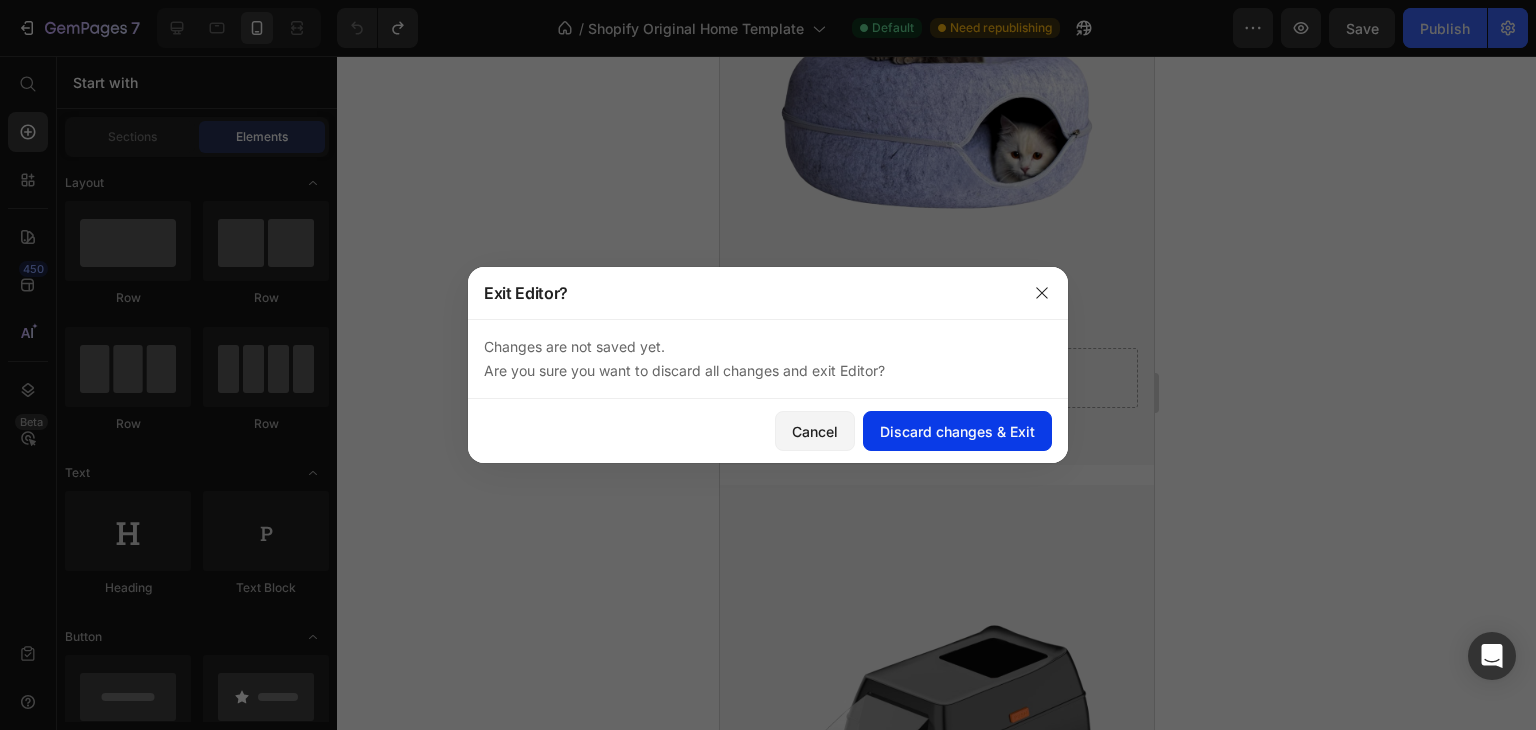 click on "Discard changes & Exit" 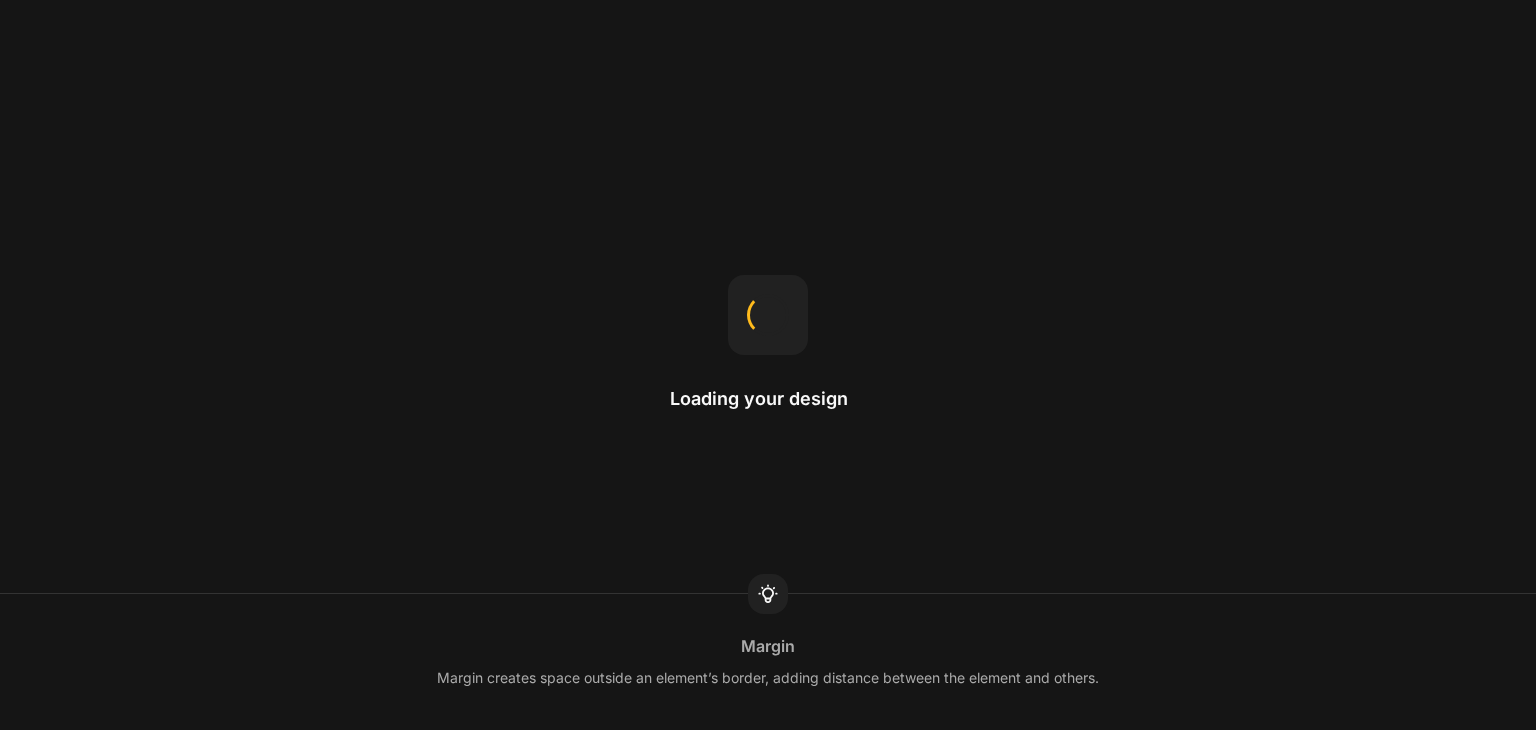 scroll, scrollTop: 0, scrollLeft: 0, axis: both 